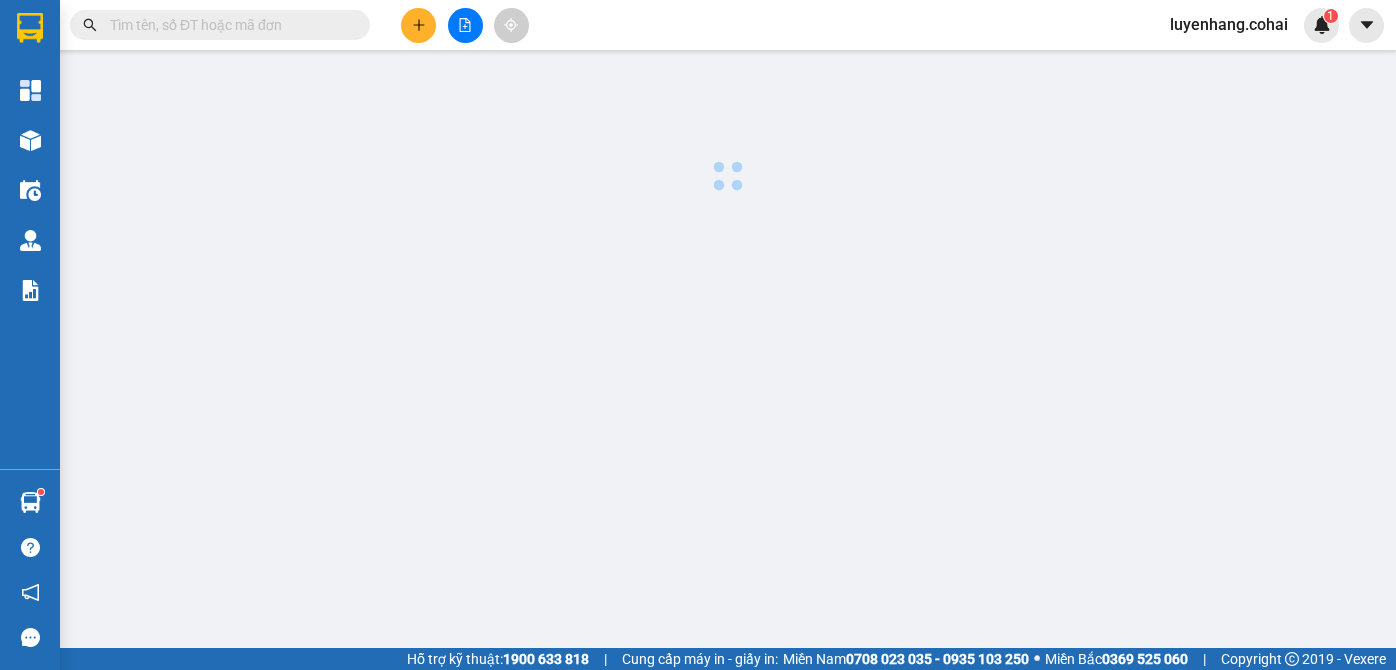 scroll, scrollTop: 0, scrollLeft: 0, axis: both 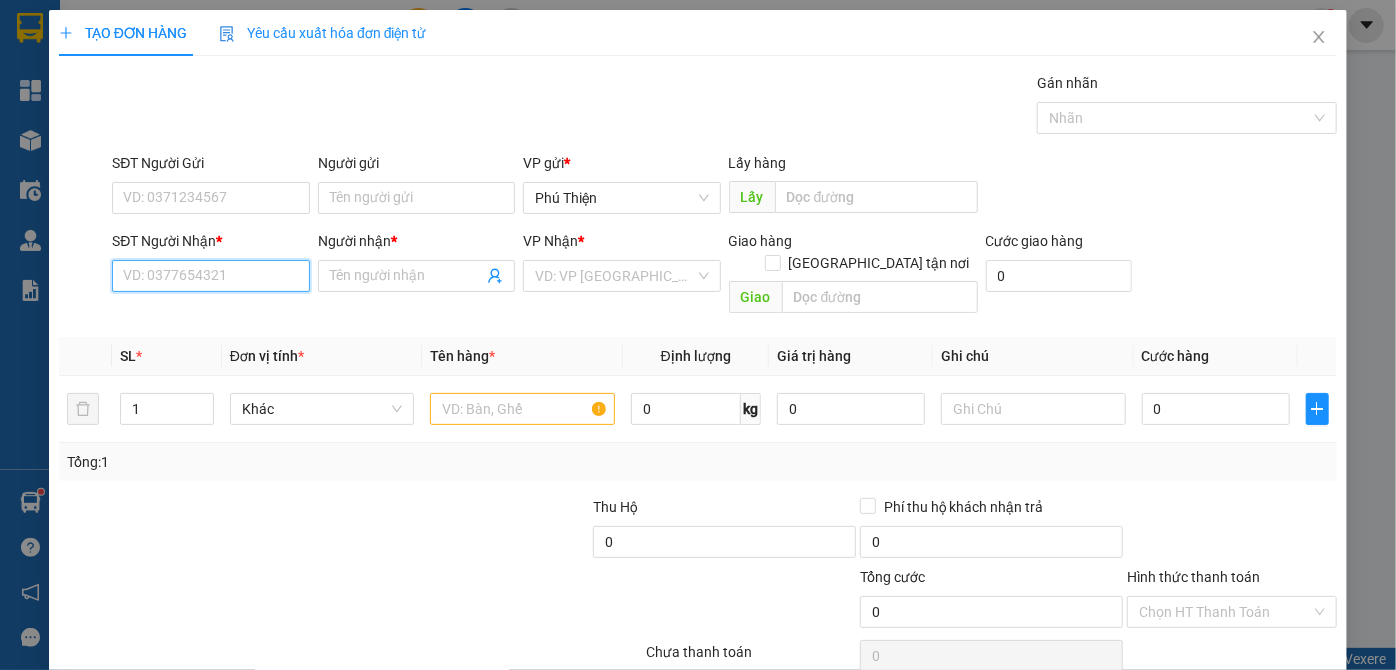 click on "SĐT Người Nhận  *" at bounding box center [210, 276] 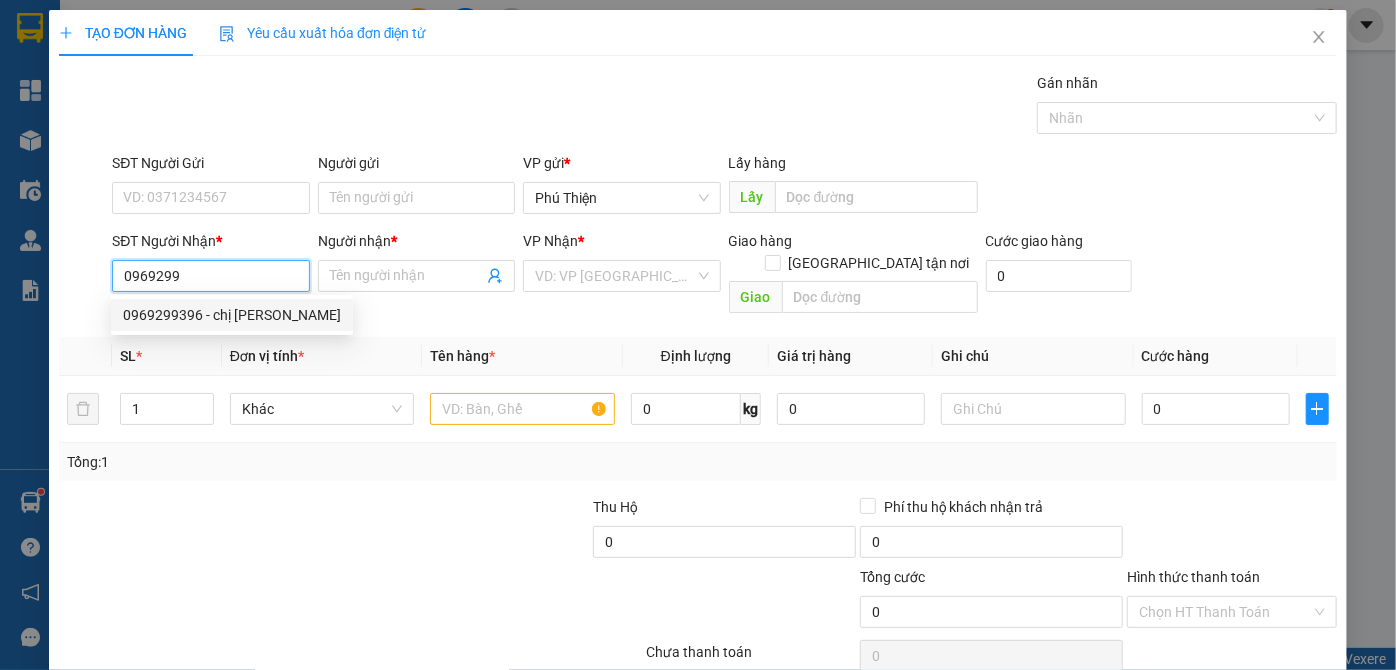 click on "0969299396 - chị [PERSON_NAME]" at bounding box center [232, 315] 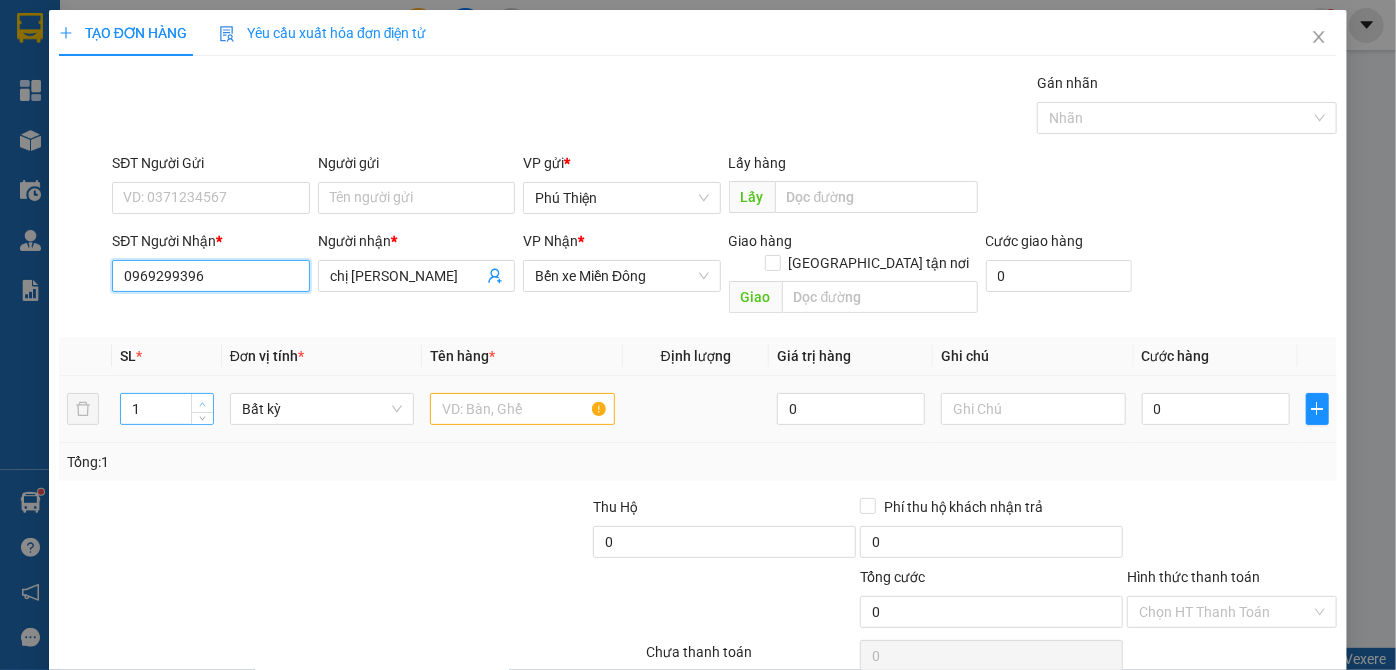 type on "0969299396" 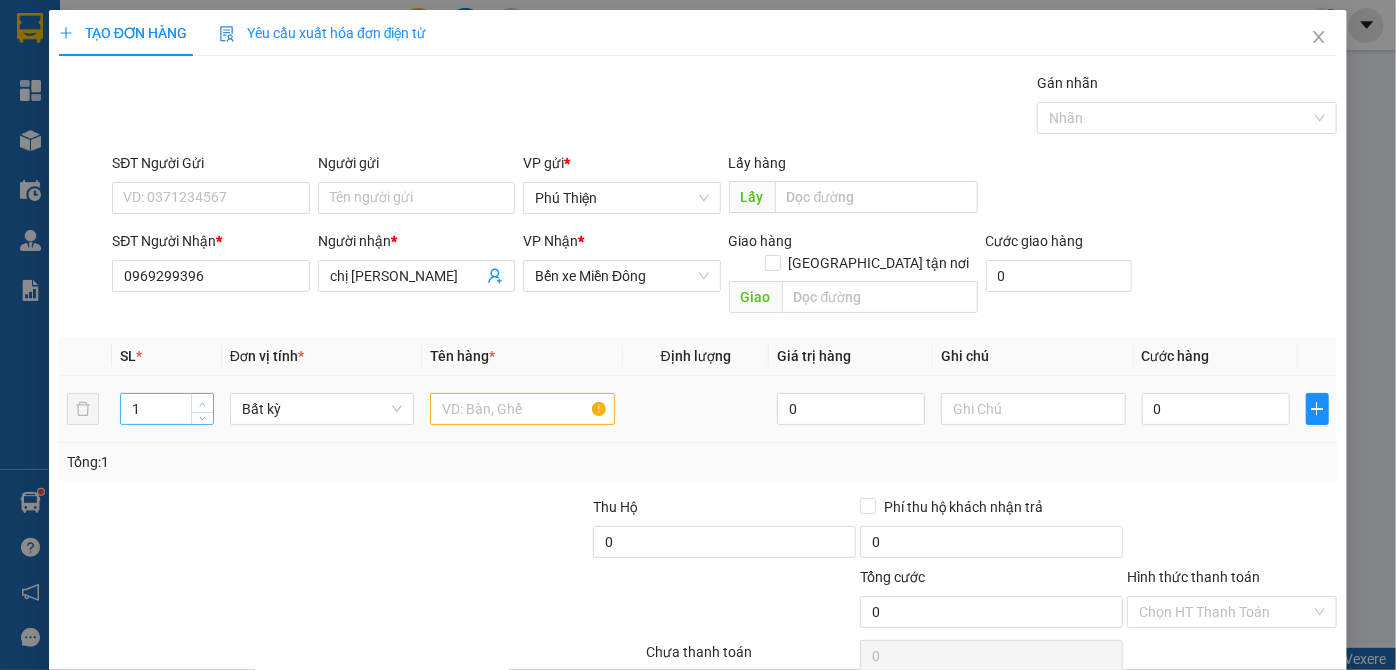 type on "2" 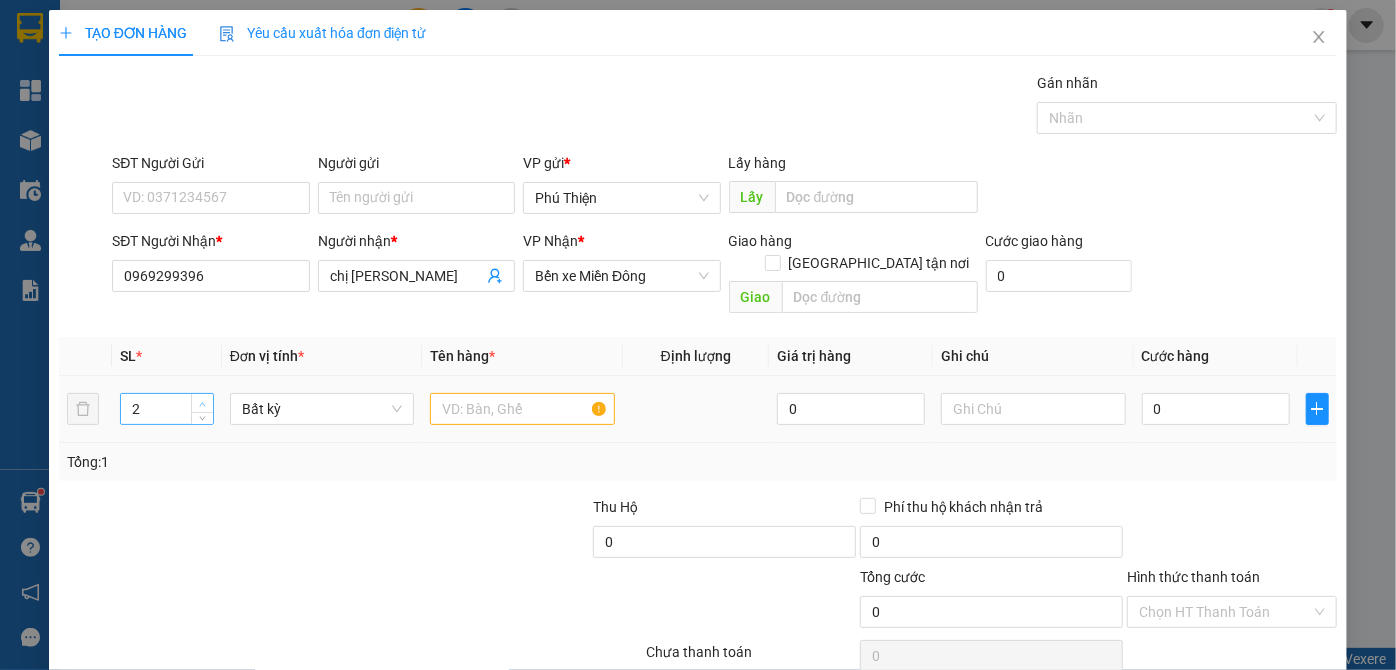 click at bounding box center [202, 403] 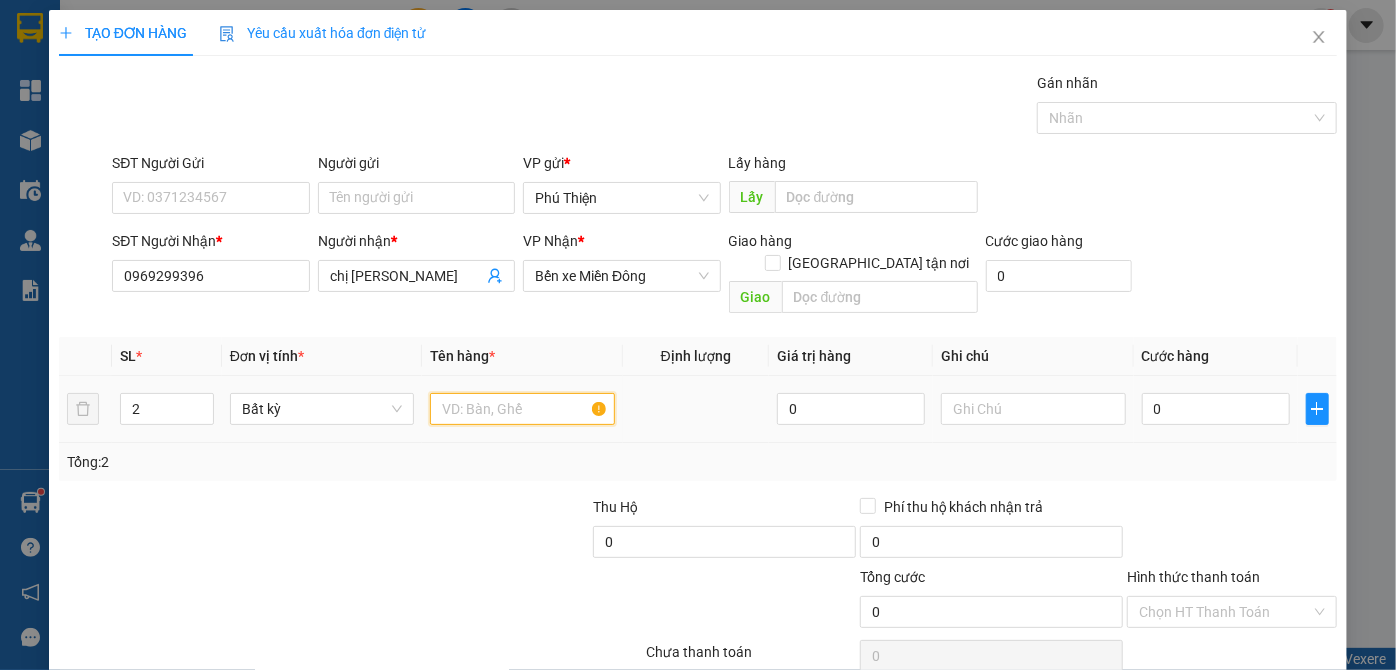 click at bounding box center (522, 409) 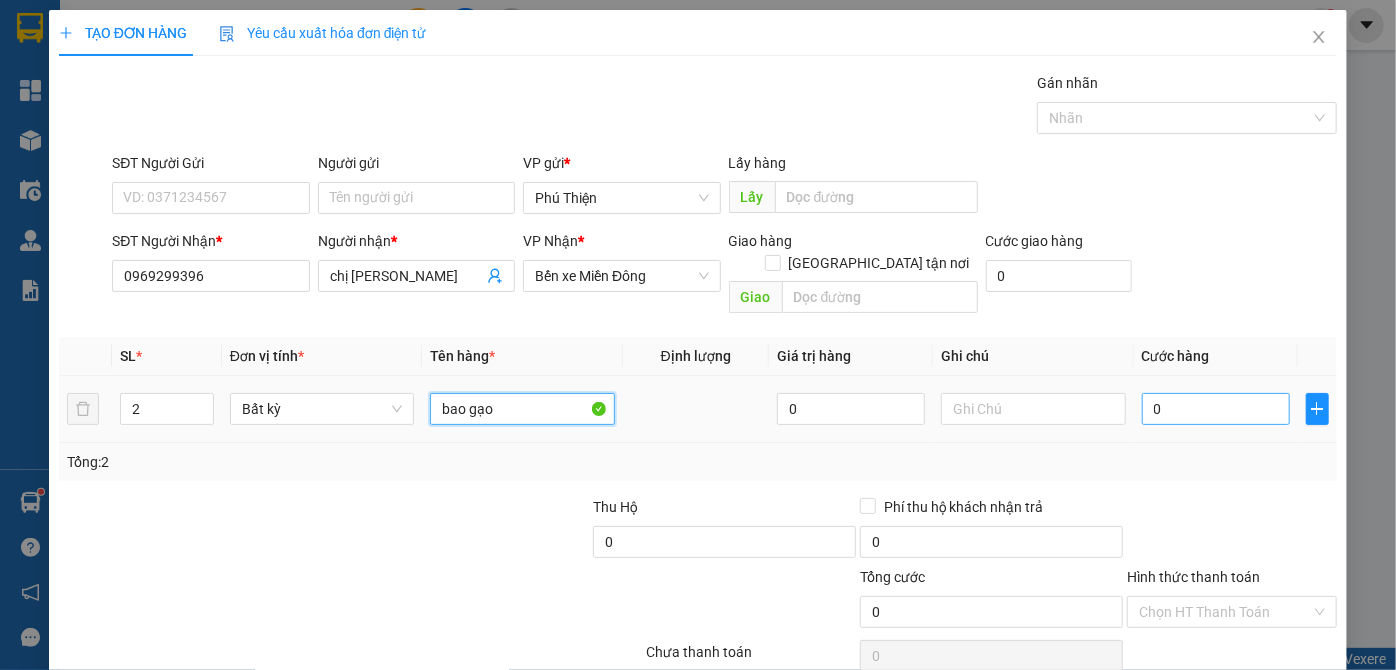 type on "bao gạo" 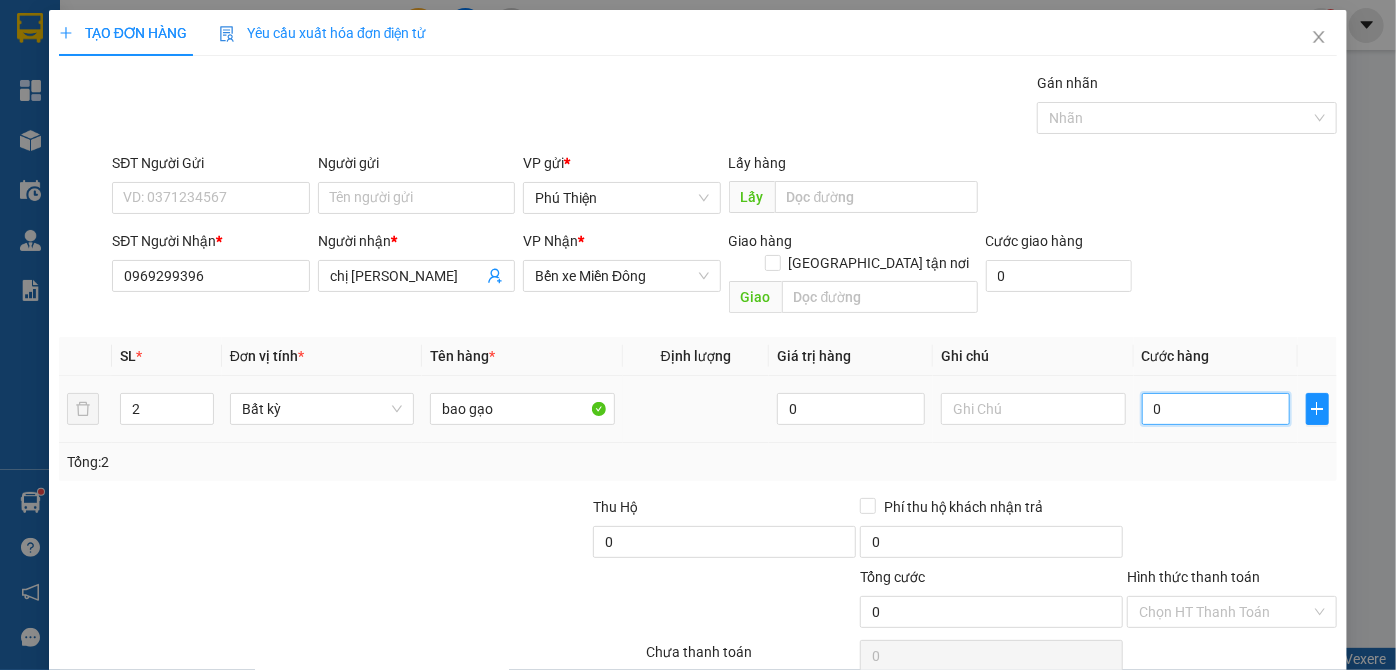 click on "0" at bounding box center [1216, 409] 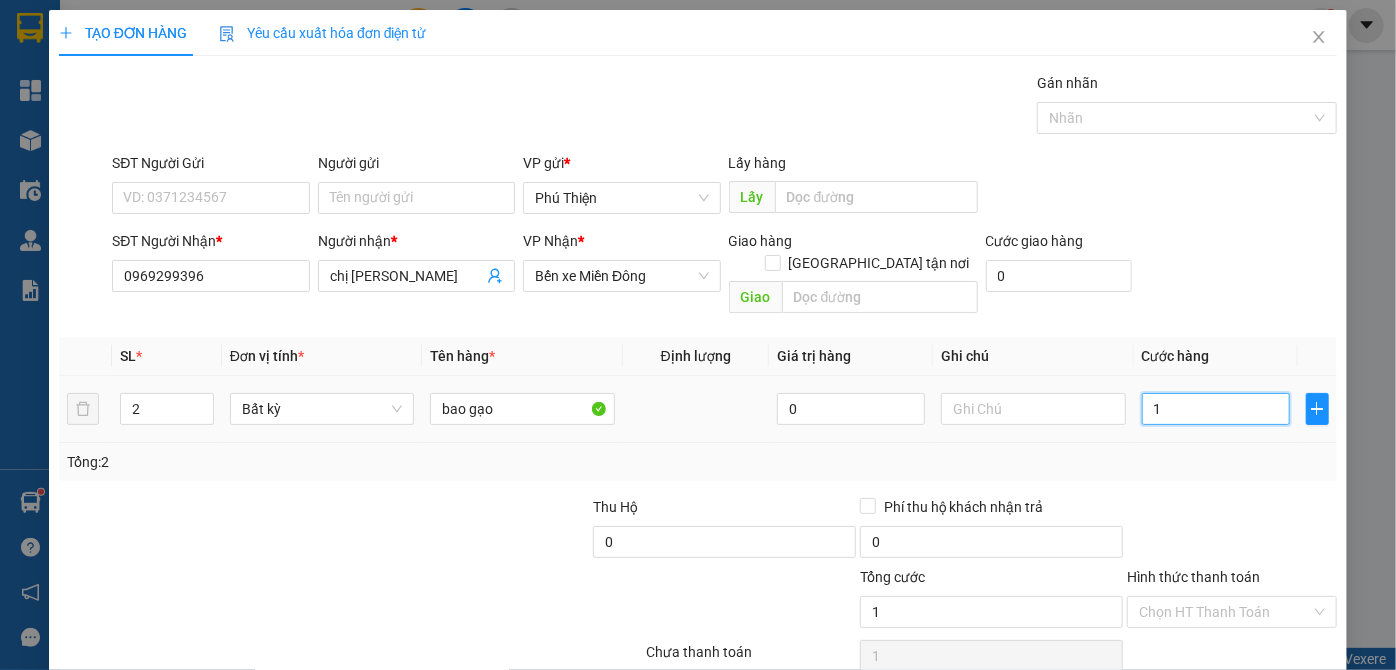 type on "14" 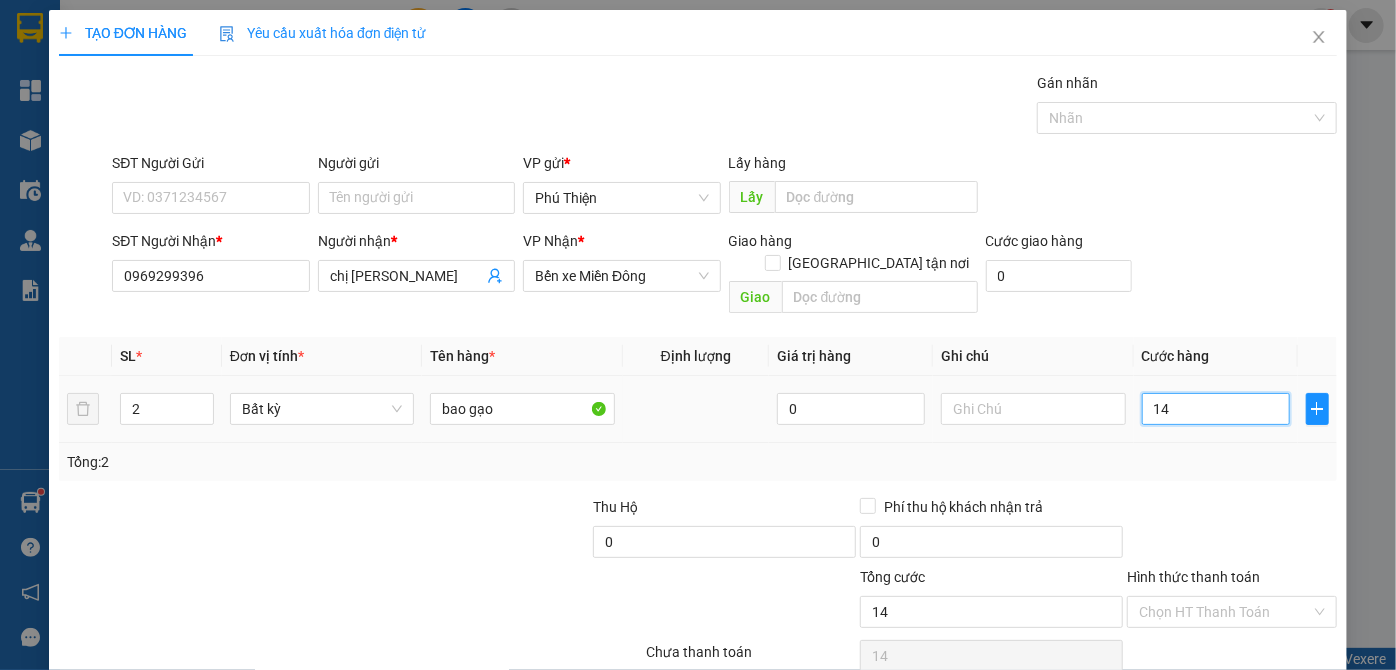 type on "140" 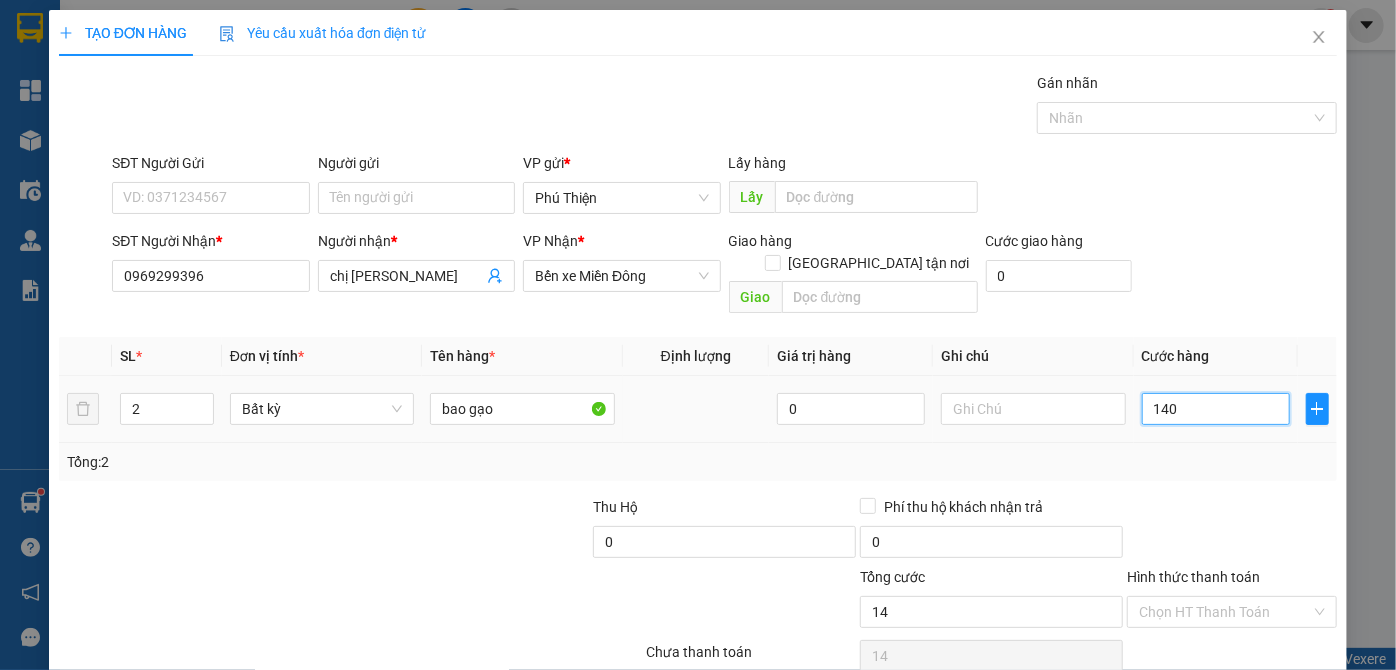 type on "140" 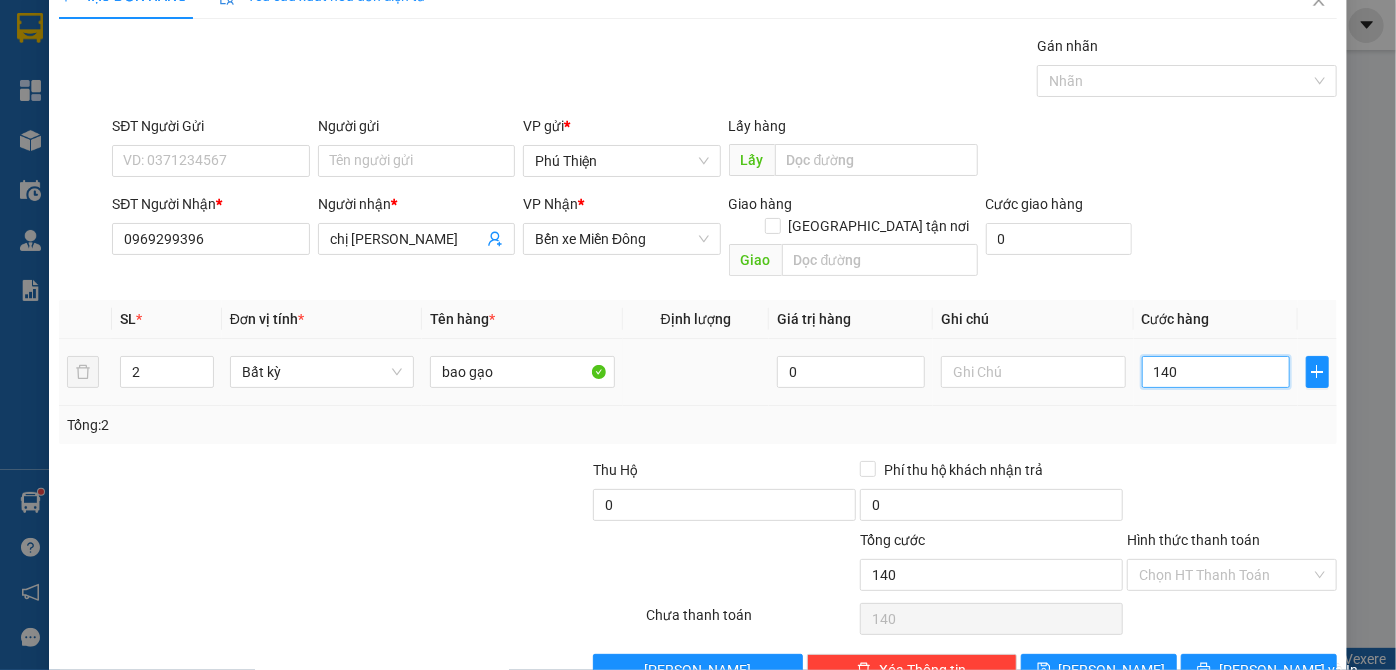 scroll, scrollTop: 67, scrollLeft: 0, axis: vertical 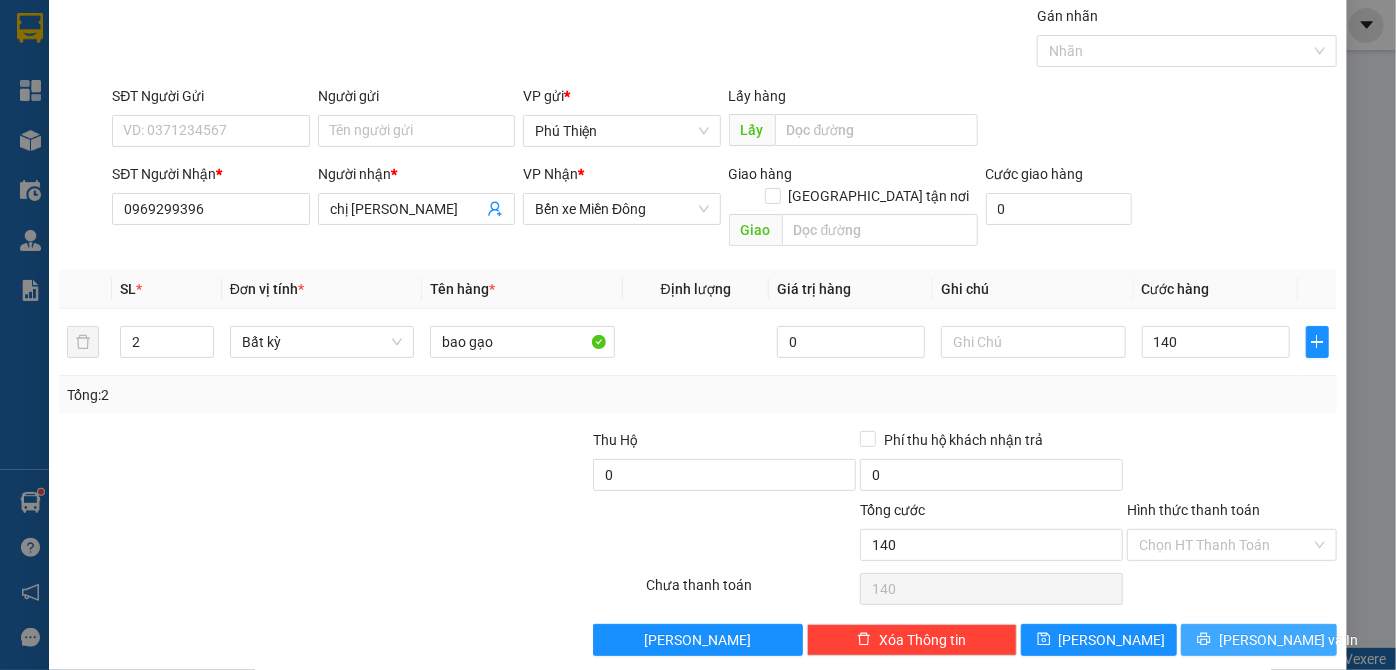 type on "140.000" 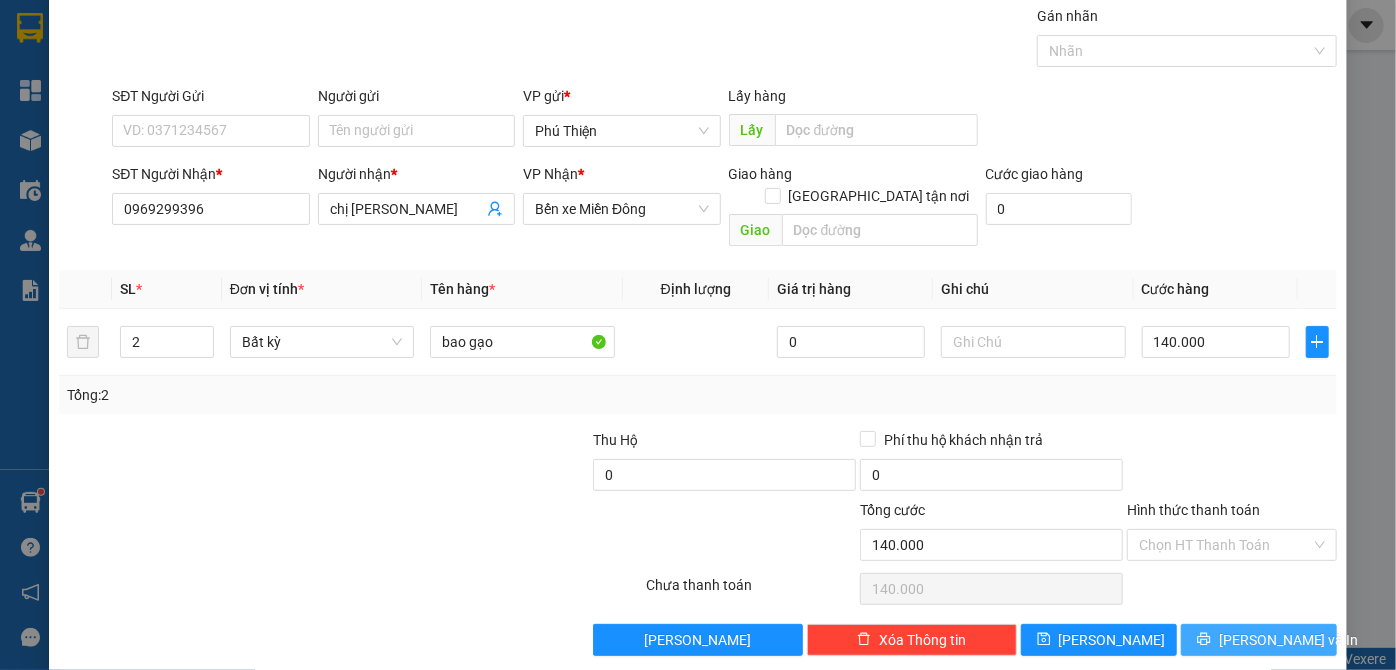 click on "[PERSON_NAME] và In" at bounding box center [1289, 640] 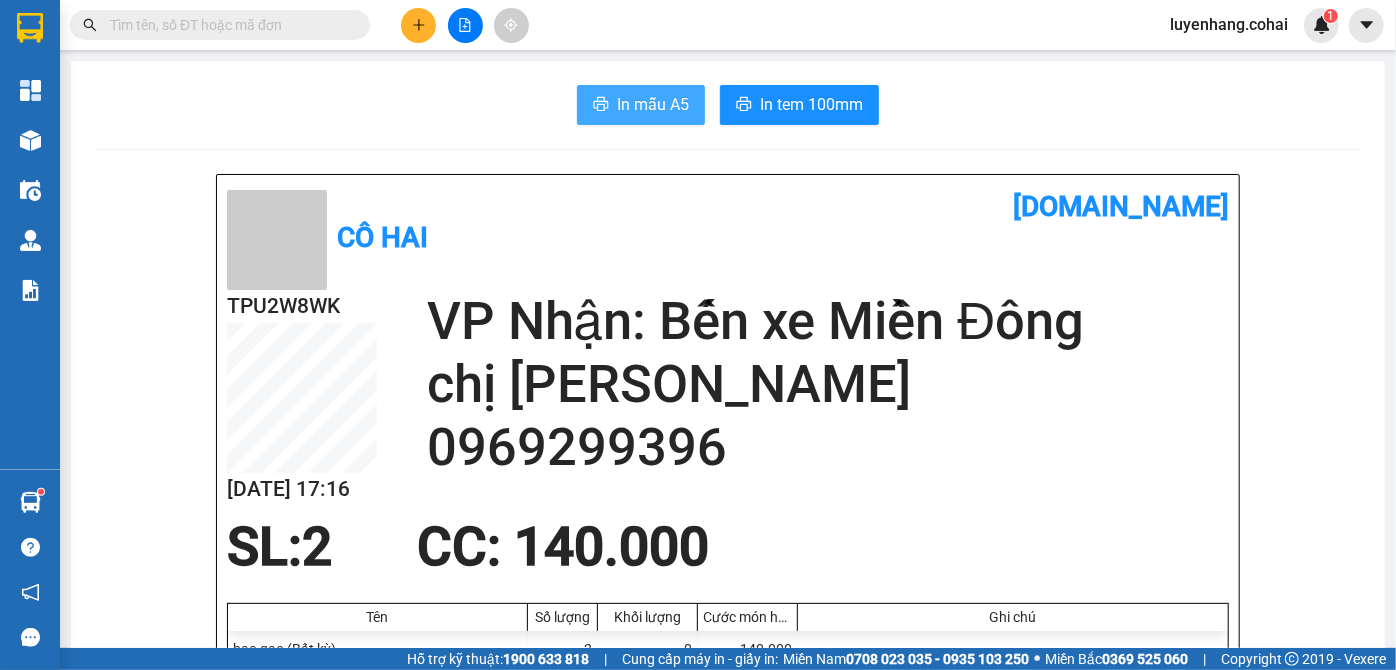 click on "In mẫu A5" at bounding box center (653, 104) 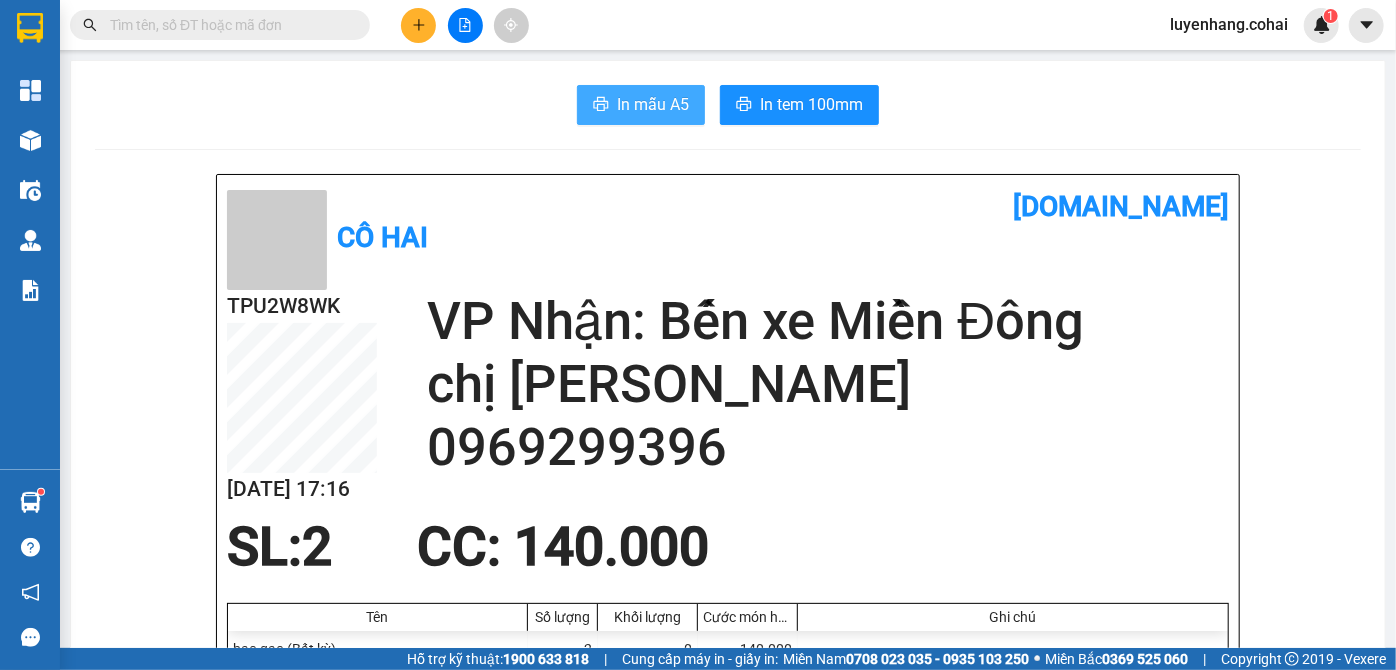 scroll, scrollTop: 0, scrollLeft: 0, axis: both 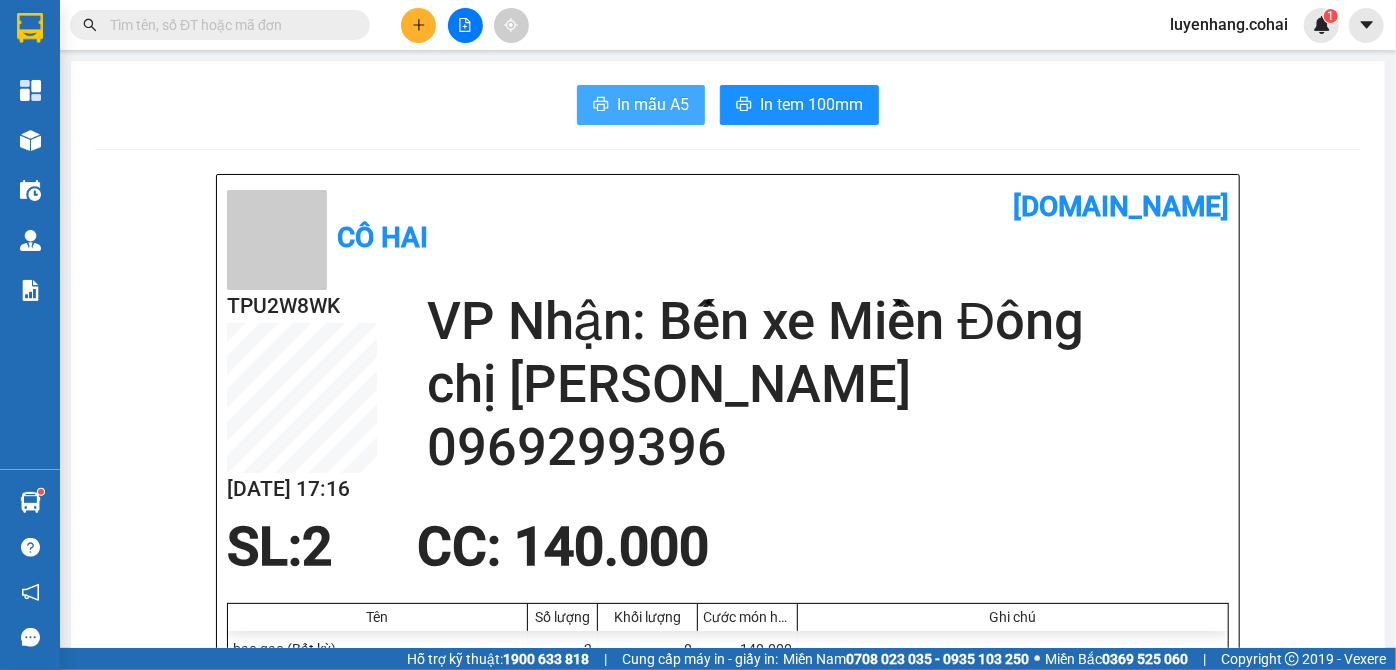 click on "In mẫu A5" at bounding box center [653, 104] 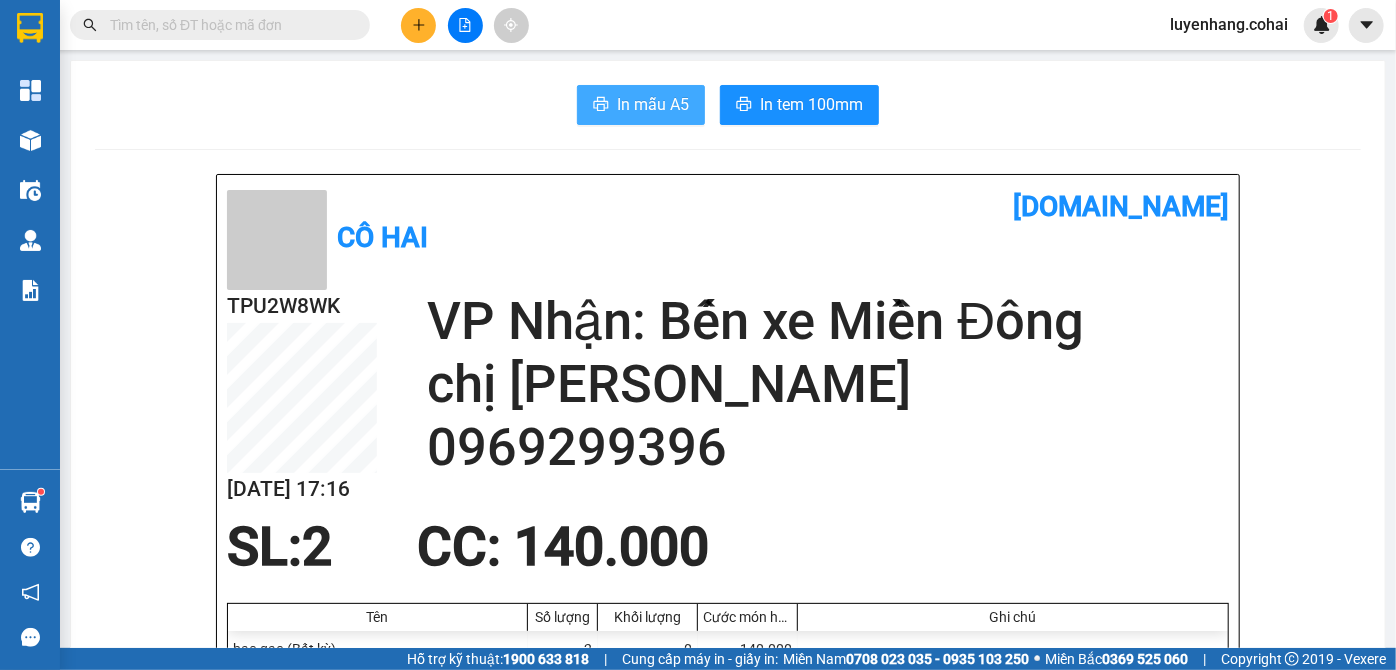 scroll, scrollTop: 0, scrollLeft: 0, axis: both 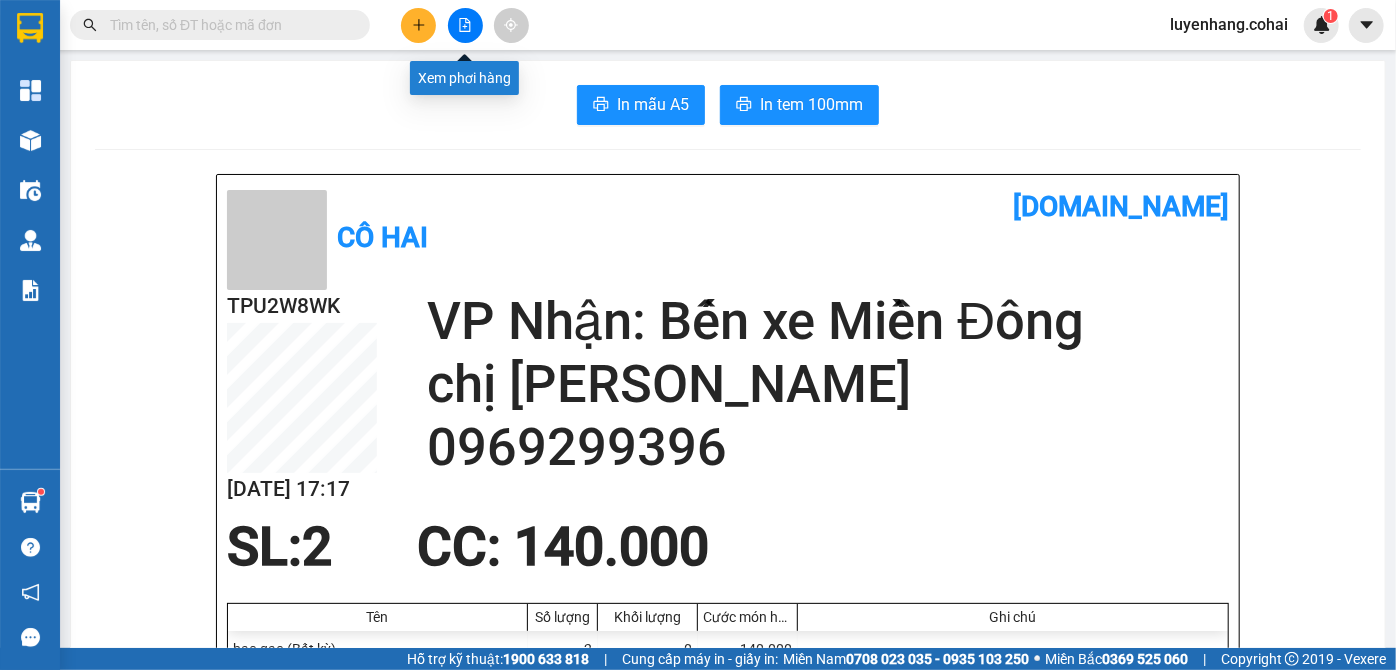 click 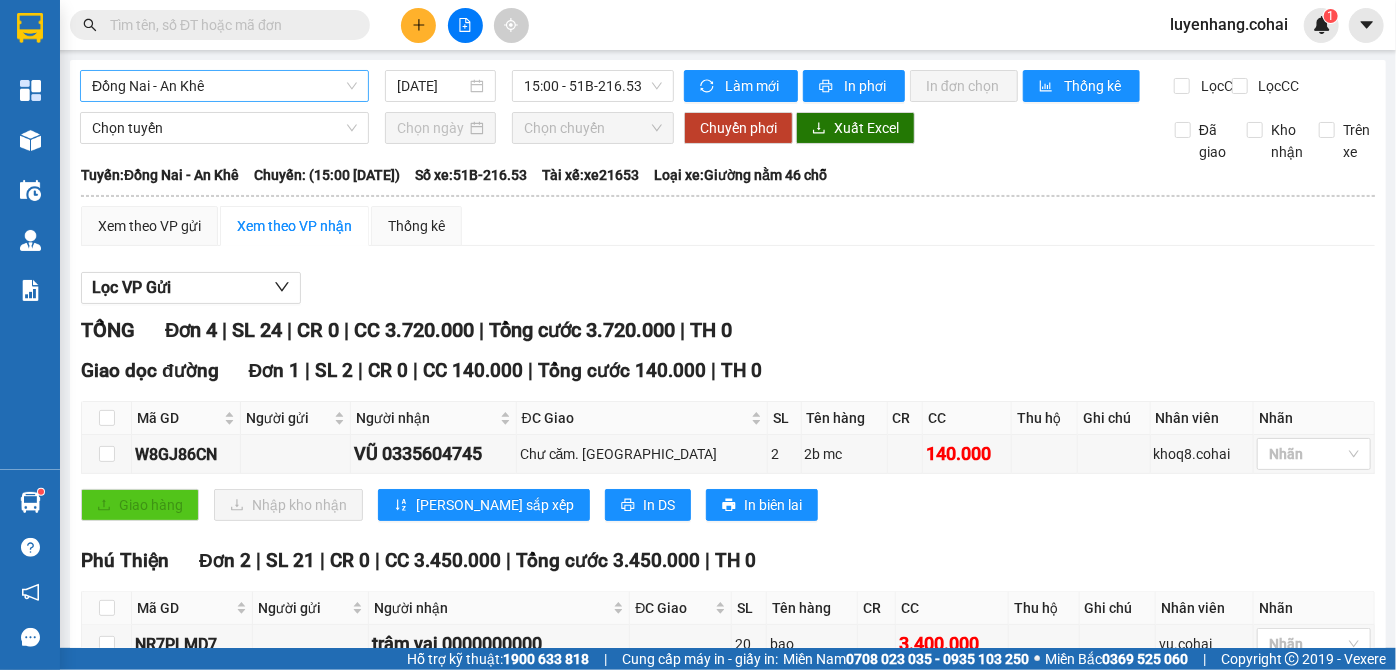 click on "Đồng Nai - An Khê" at bounding box center (224, 86) 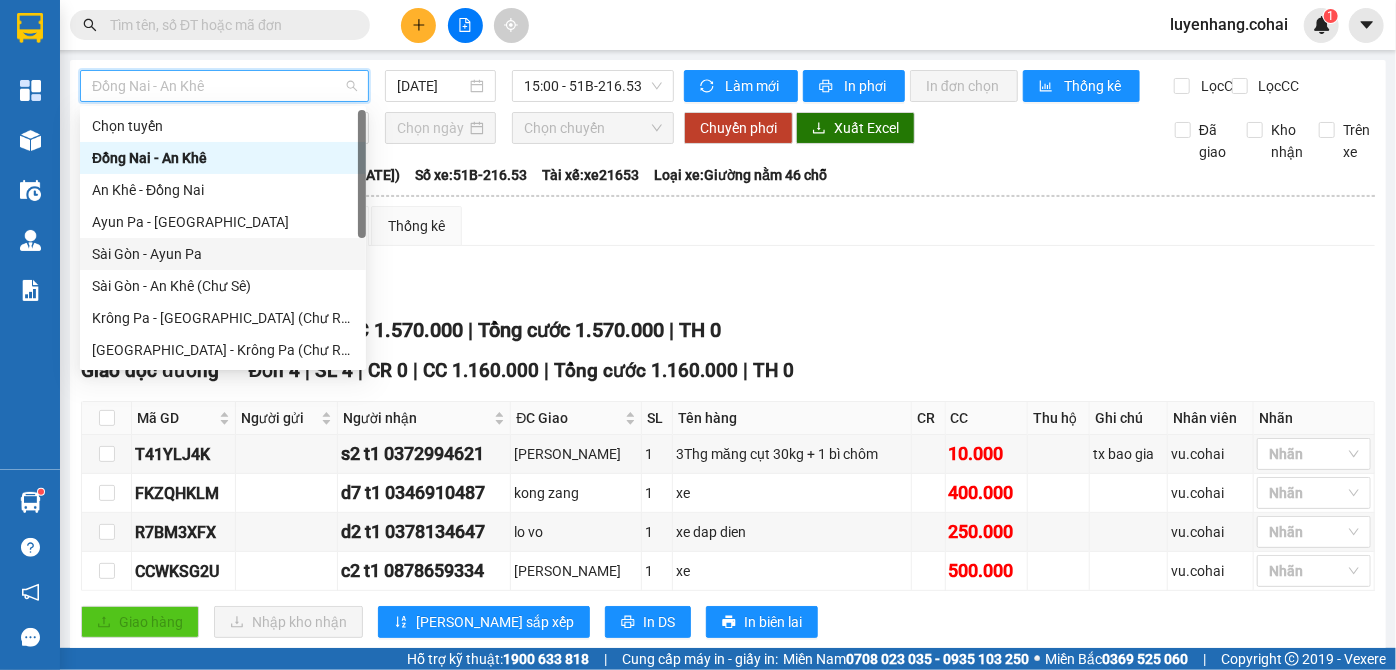 scroll, scrollTop: 90, scrollLeft: 0, axis: vertical 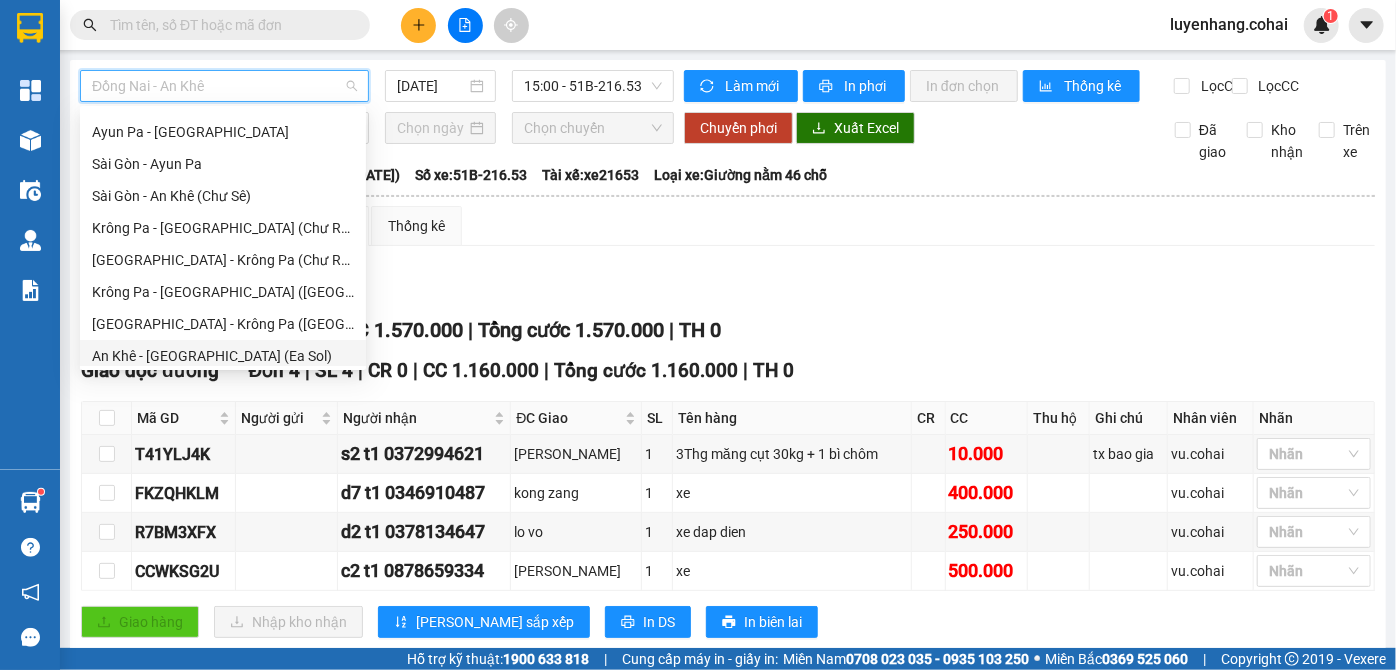 click on "An Khê - [GEOGRAPHIC_DATA]  (Ea Sol)" at bounding box center (223, 356) 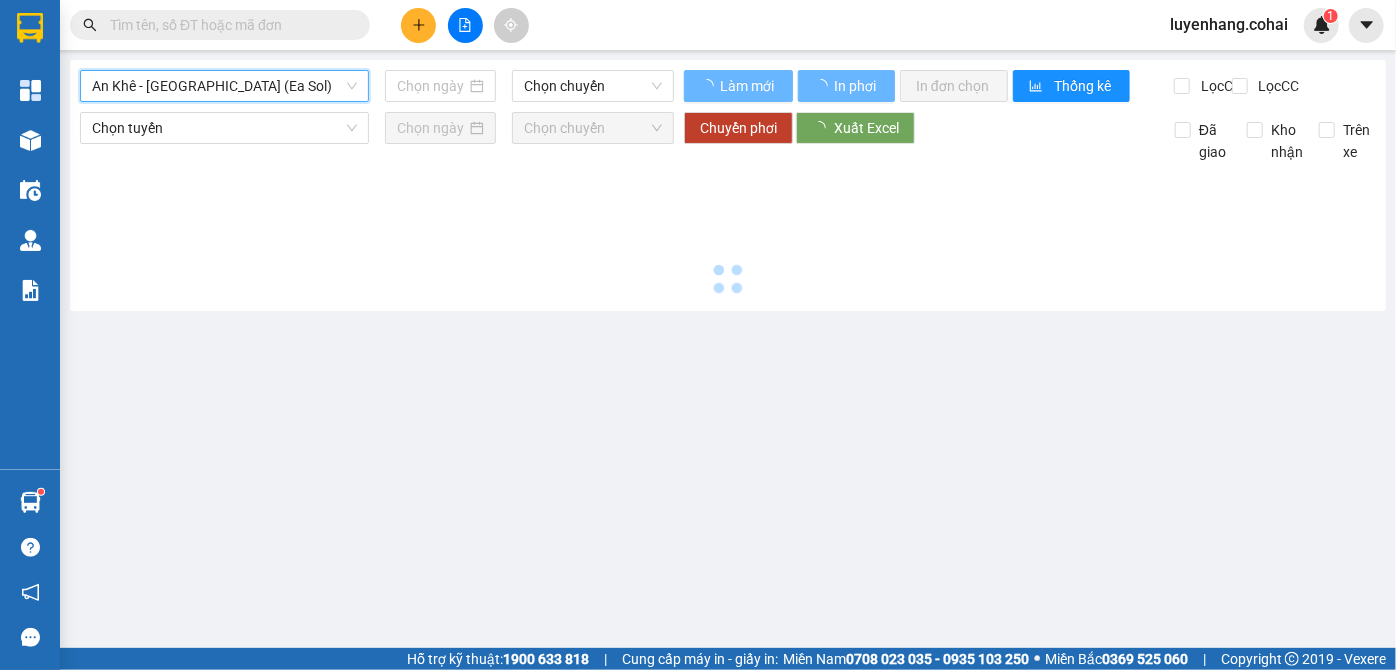 type on "[DATE]" 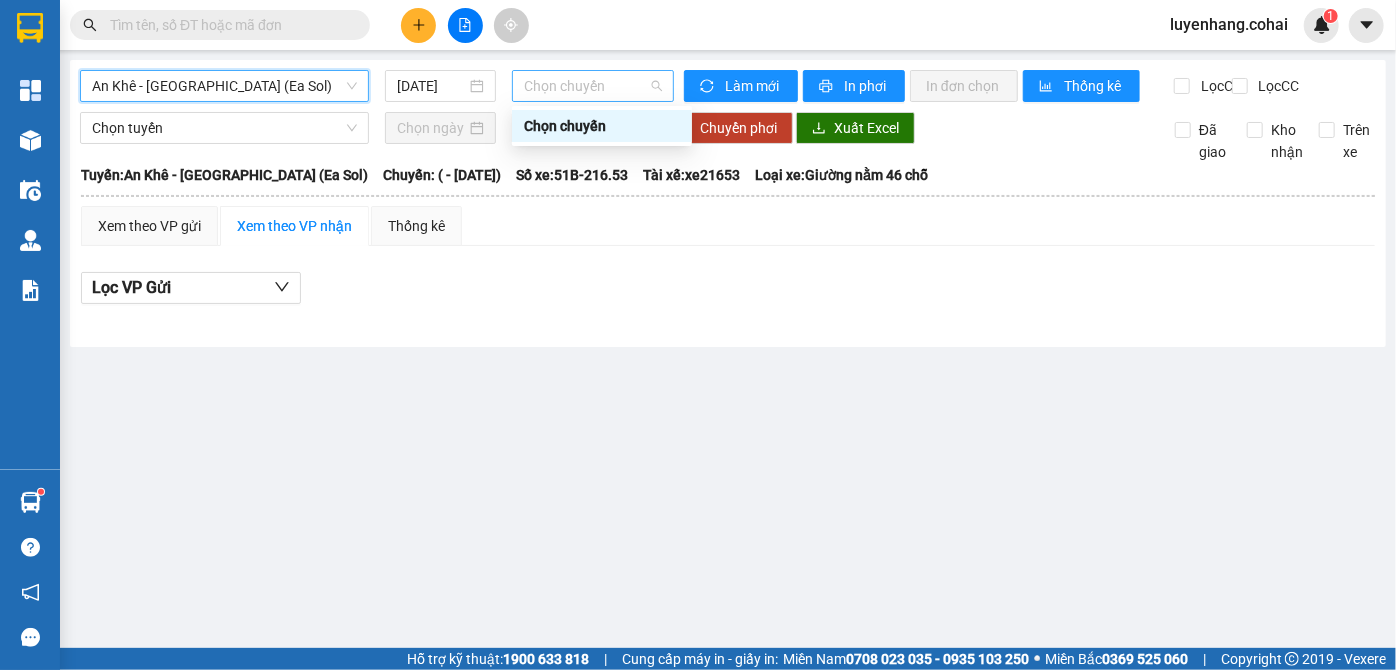 click on "Chọn chuyến" at bounding box center [593, 86] 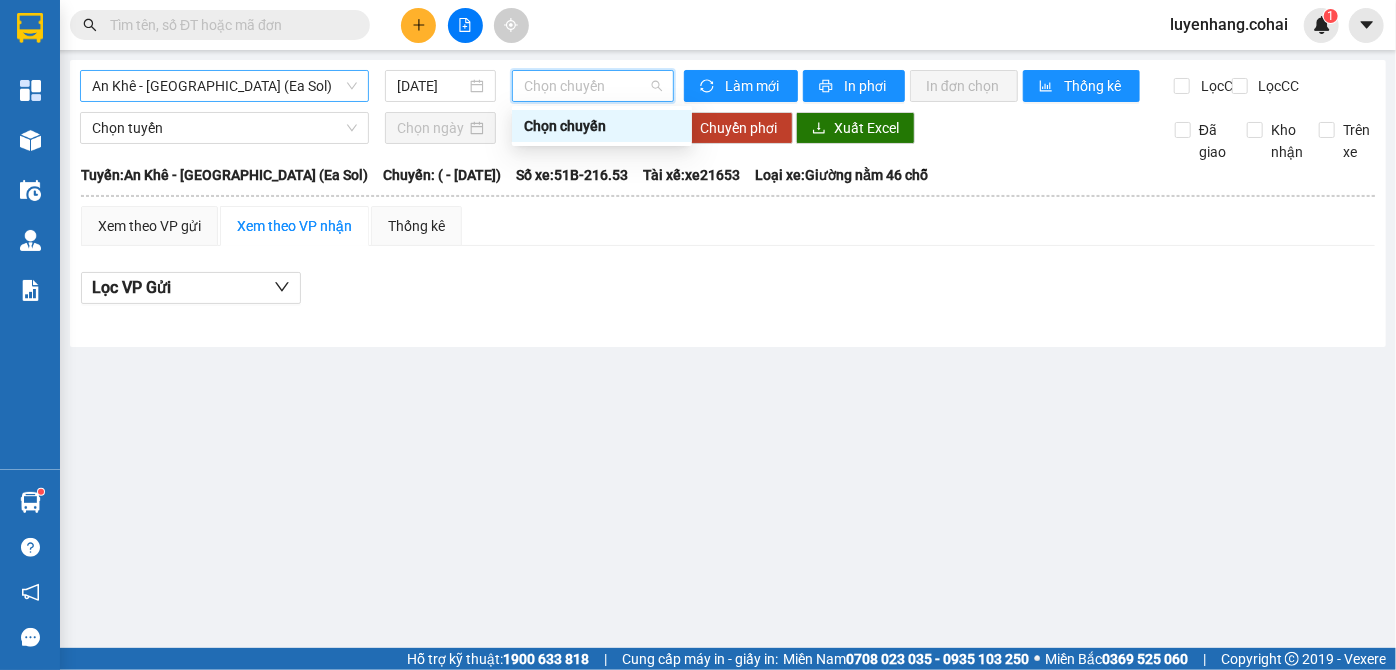 drag, startPoint x: 230, startPoint y: 86, endPoint x: 254, endPoint y: 117, distance: 39.20459 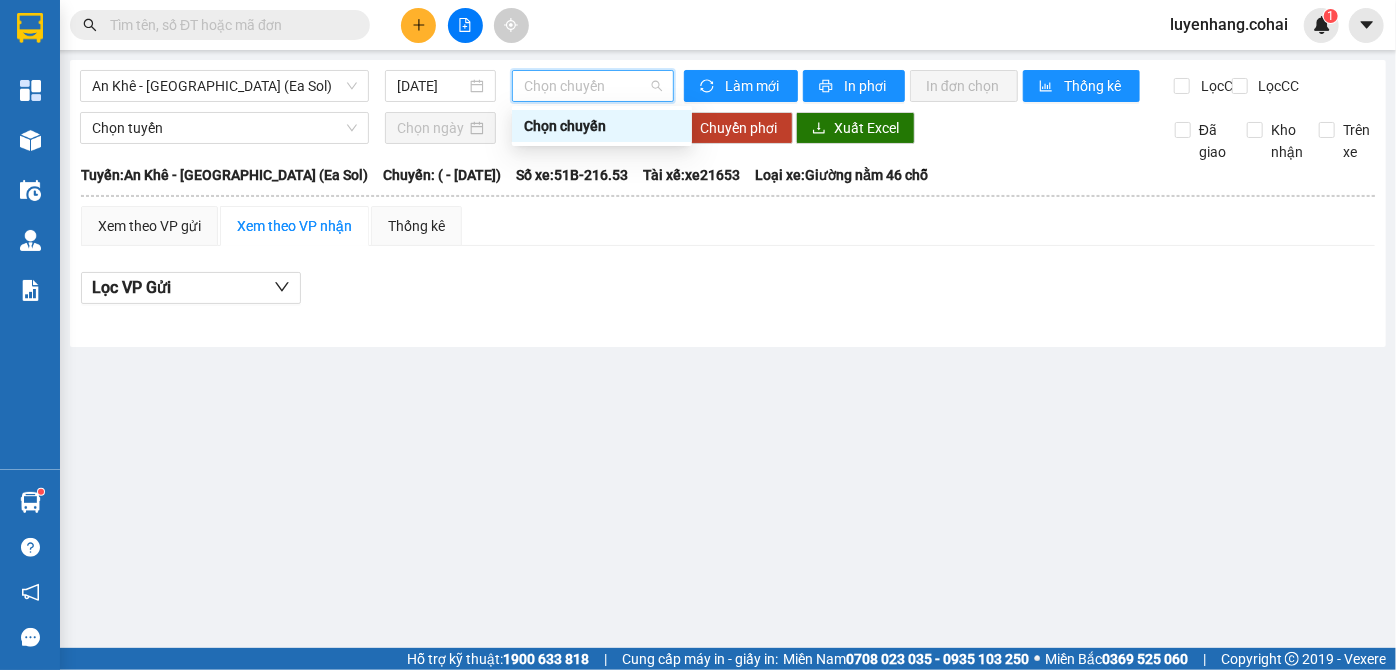click on "An Khê - [GEOGRAPHIC_DATA]  (Ea Sol)" at bounding box center (224, 86) 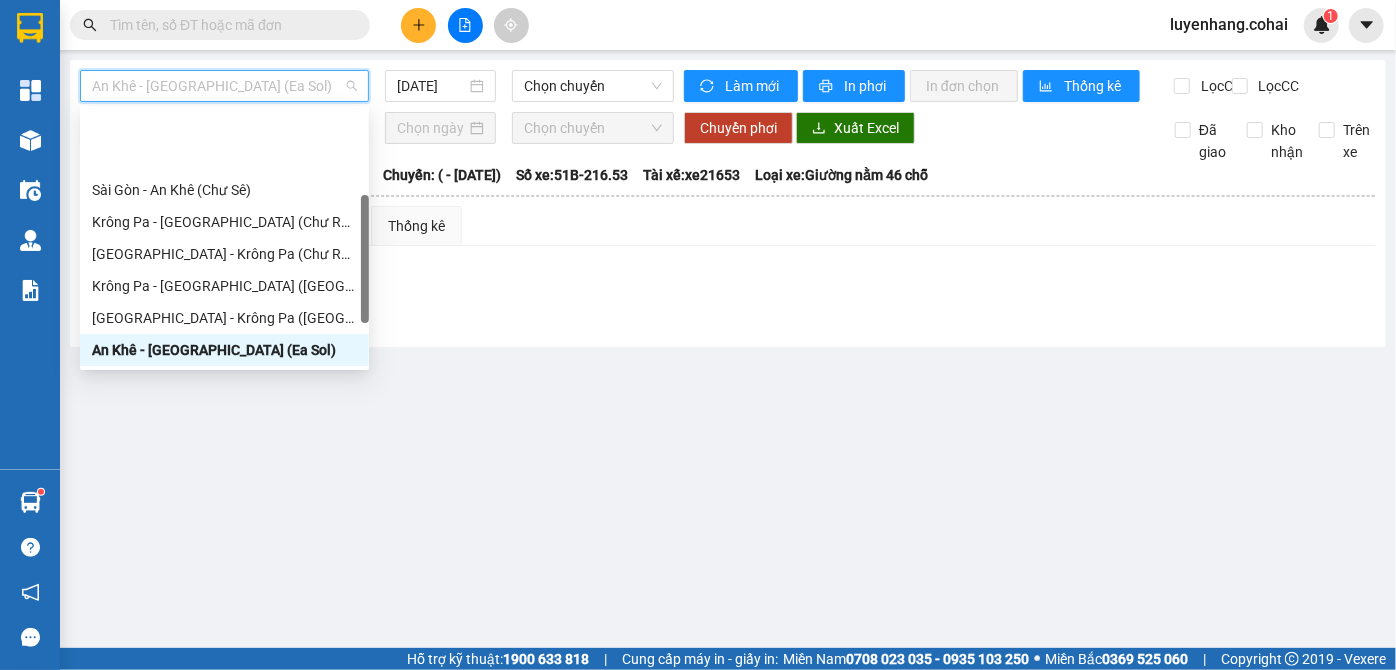 scroll, scrollTop: 277, scrollLeft: 0, axis: vertical 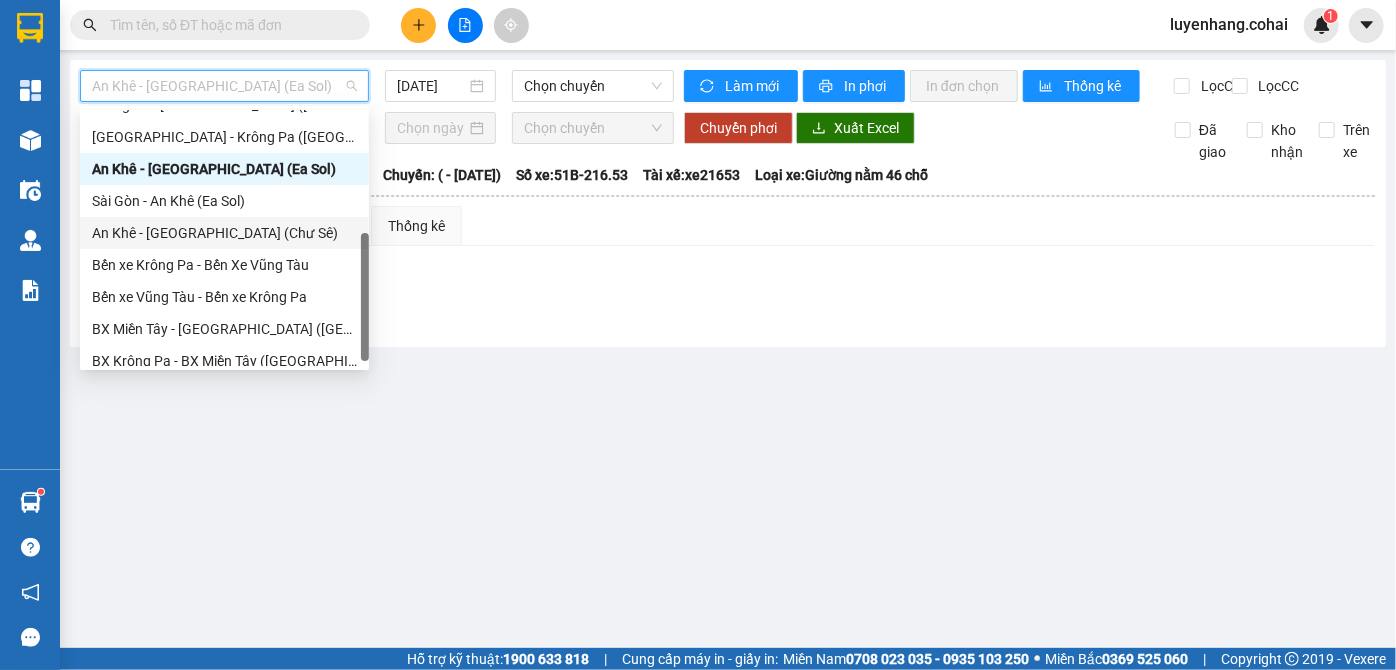 click on "An Khê - [GEOGRAPHIC_DATA] (Chư Sê)" at bounding box center [224, 233] 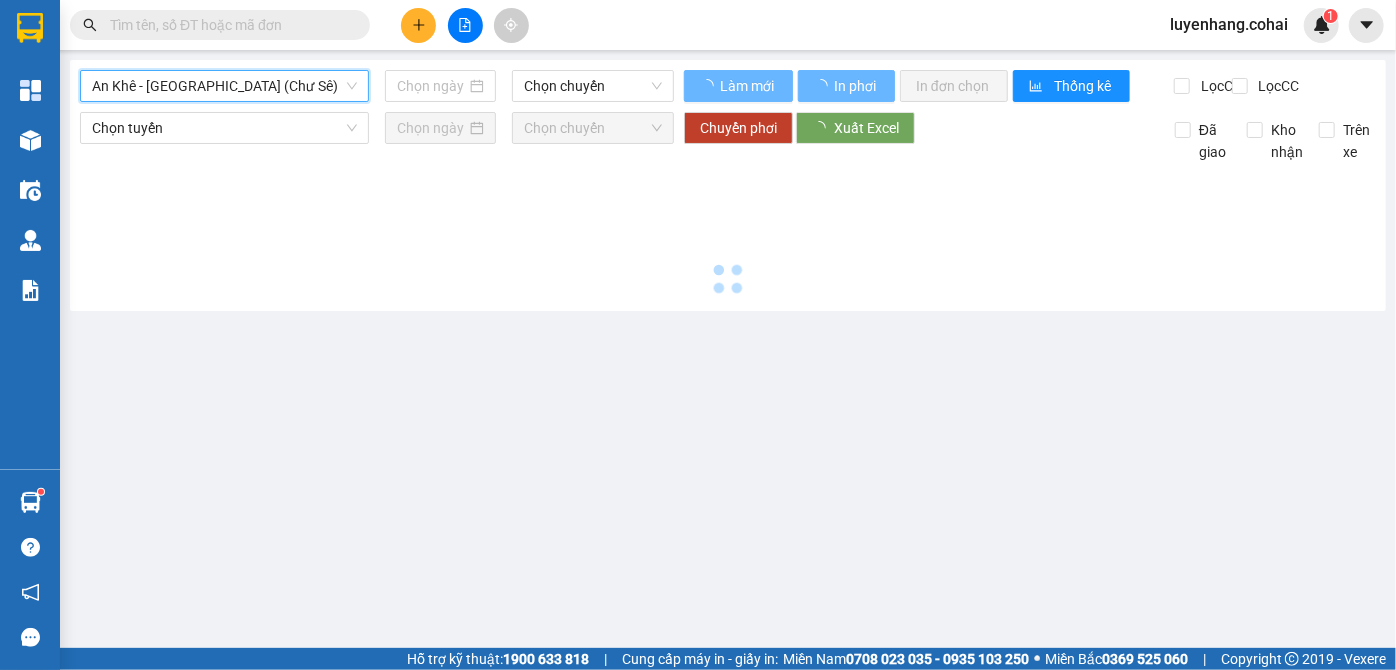 type on "[DATE]" 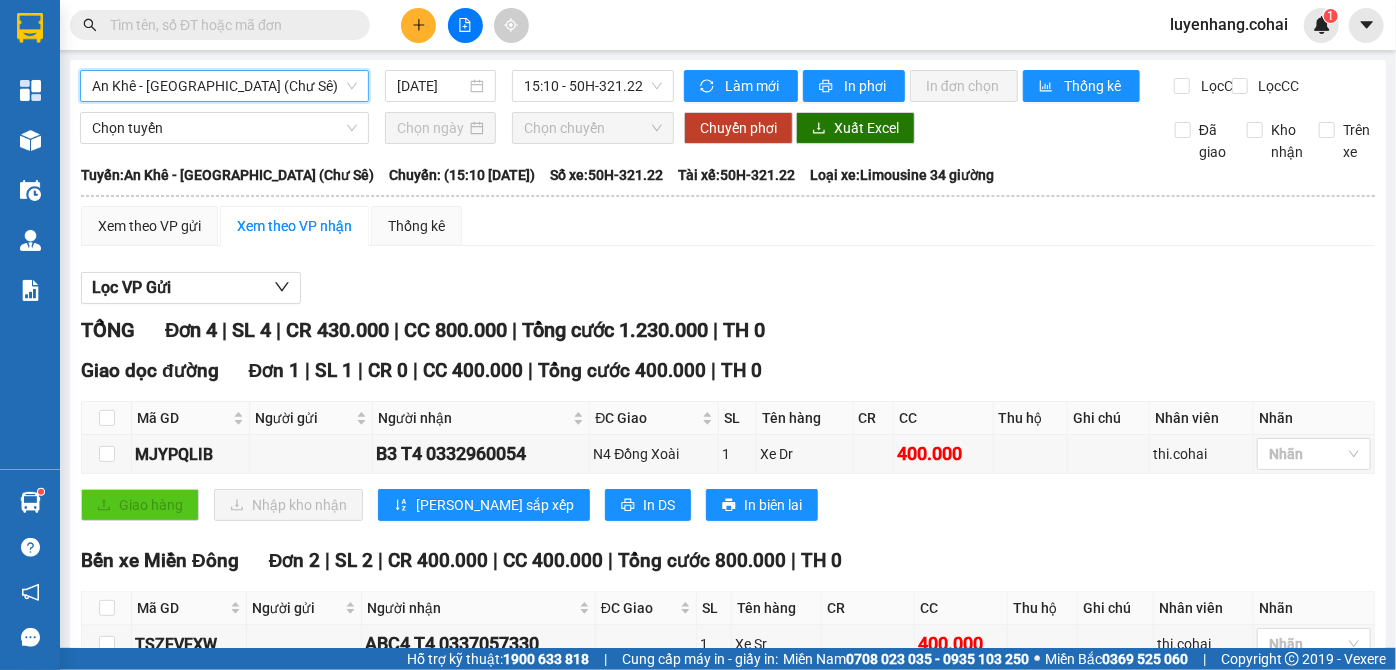 scroll, scrollTop: 358, scrollLeft: 0, axis: vertical 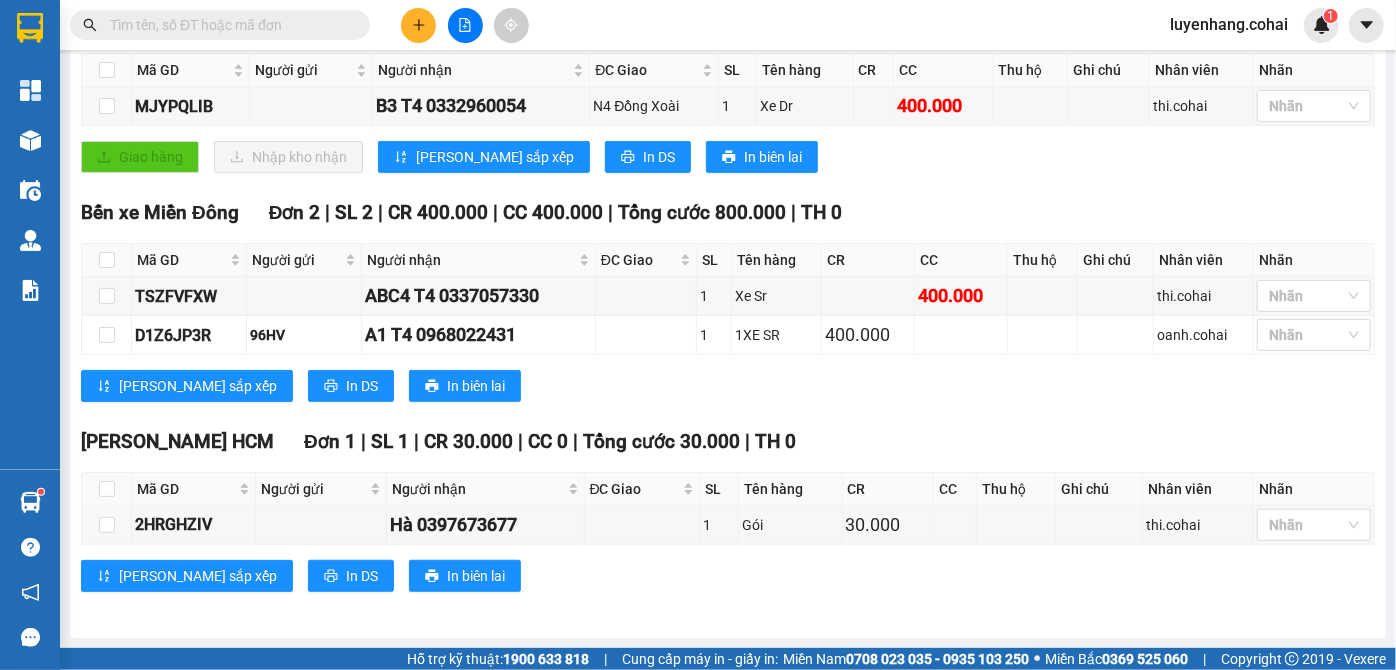 click on "Bến xe [GEOGRAPHIC_DATA]   2 | SL   2 | CR   400.000 | CC   400.000 | Tổng cước   800.000 | TH   0 Mã GD Người gửi Người nhận ĐC Giao SL Tên hàng CR CC Thu hộ Ghi chú Nhân viên Nhãn Ký nhận                             TSZFVFXW   ABC4 T4 0337057330 1 Xe Sr 400.000 thi.cohai   Nhãn D1Z6JP3R 96HV  A1 T4 0968022431 1 1XE SR 400.000 oanh.cohai   Nhãn Lưu sắp xếp In DS In biên lai Cô Hai   [PHONE_NUMBER]   [GEOGRAPHIC_DATA][PERSON_NAME], Phường 8 PHƠI HÀNG [GEOGRAPHIC_DATA]  -  17:17 [DATE] Tuyến:  An Khê - [GEOGRAPHIC_DATA] ([GEOGRAPHIC_DATA])  [GEOGRAPHIC_DATA]:   (15:10 [DATE]) Tài xế:  50H-321.22   Số xe:  50H-321.22   Loại xe:  Limousine 34 giường Mã GD Người gửi Người nhận ĐC Giao SL Tên hàng CR CC Thu hộ Ghi chú Nhân viên Nhãn Ký nhận Bến xe [GEOGRAPHIC_DATA]   2 | SL   2 | CR   400.000 | CC   400.000 | Tổng cước   800.000 | TH   0 TSZFVFXW   ABC4 T4 0337057330 1 Xe Sr 400.000 thi.cohai D1Z6JP3R 96HV  A1 T4 0968022431 1 1XE SR 400.000" at bounding box center [728, 307] 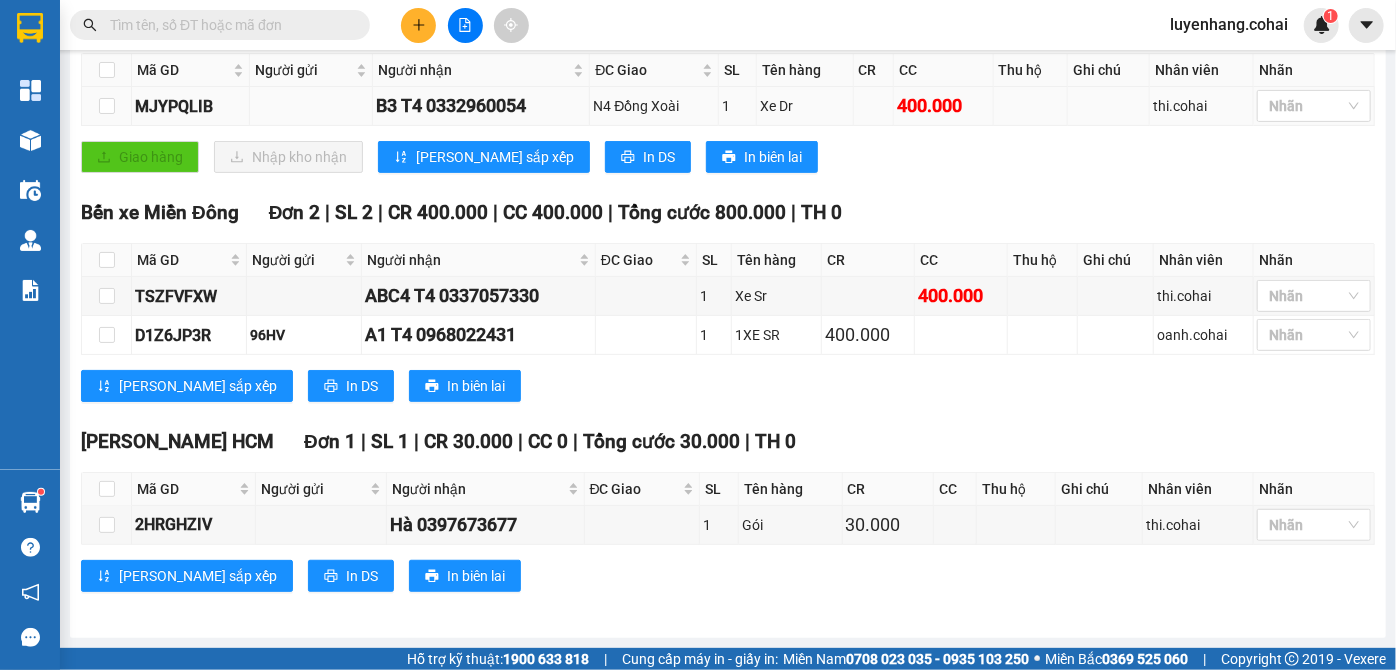 scroll, scrollTop: 0, scrollLeft: 0, axis: both 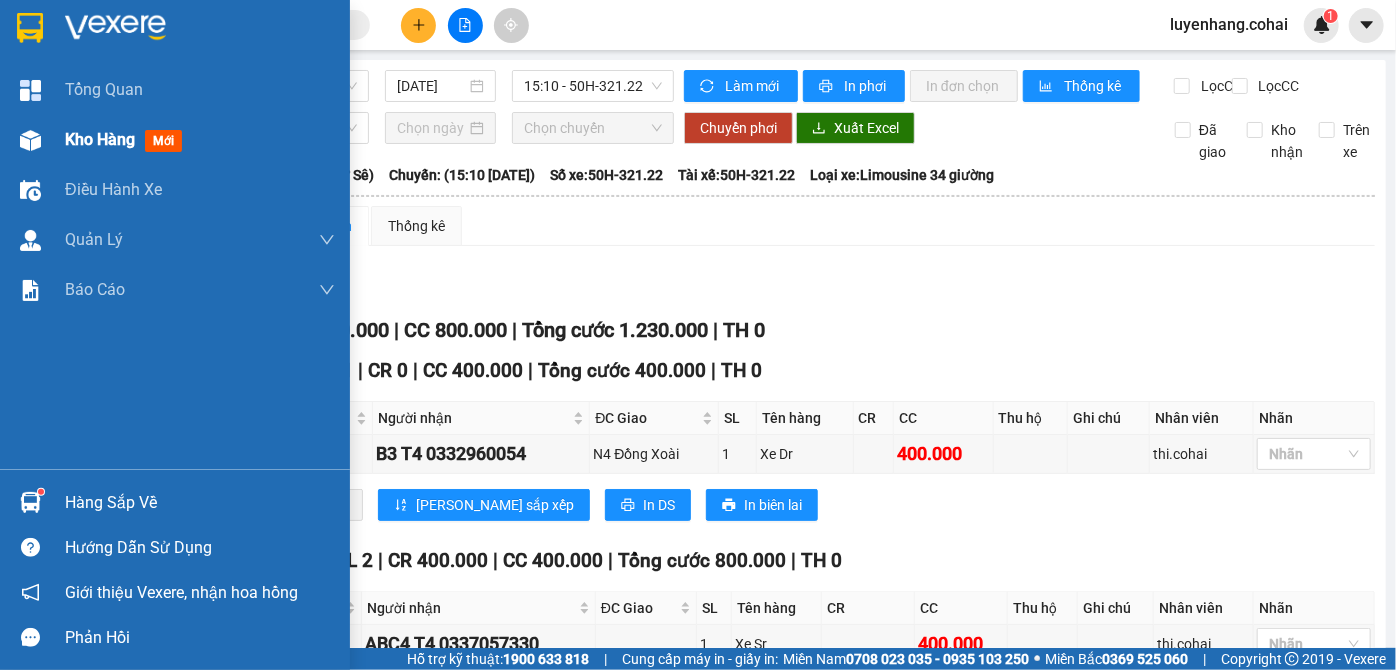 click at bounding box center (30, 140) 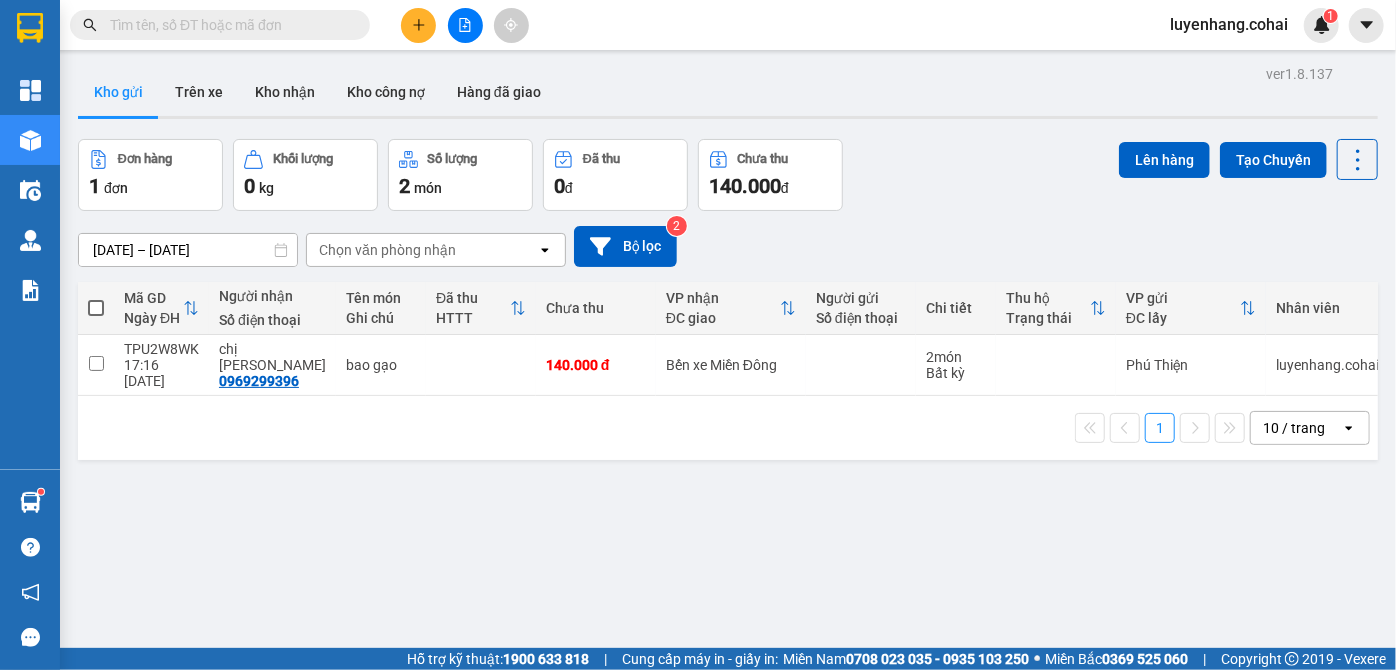 click at bounding box center (96, 308) 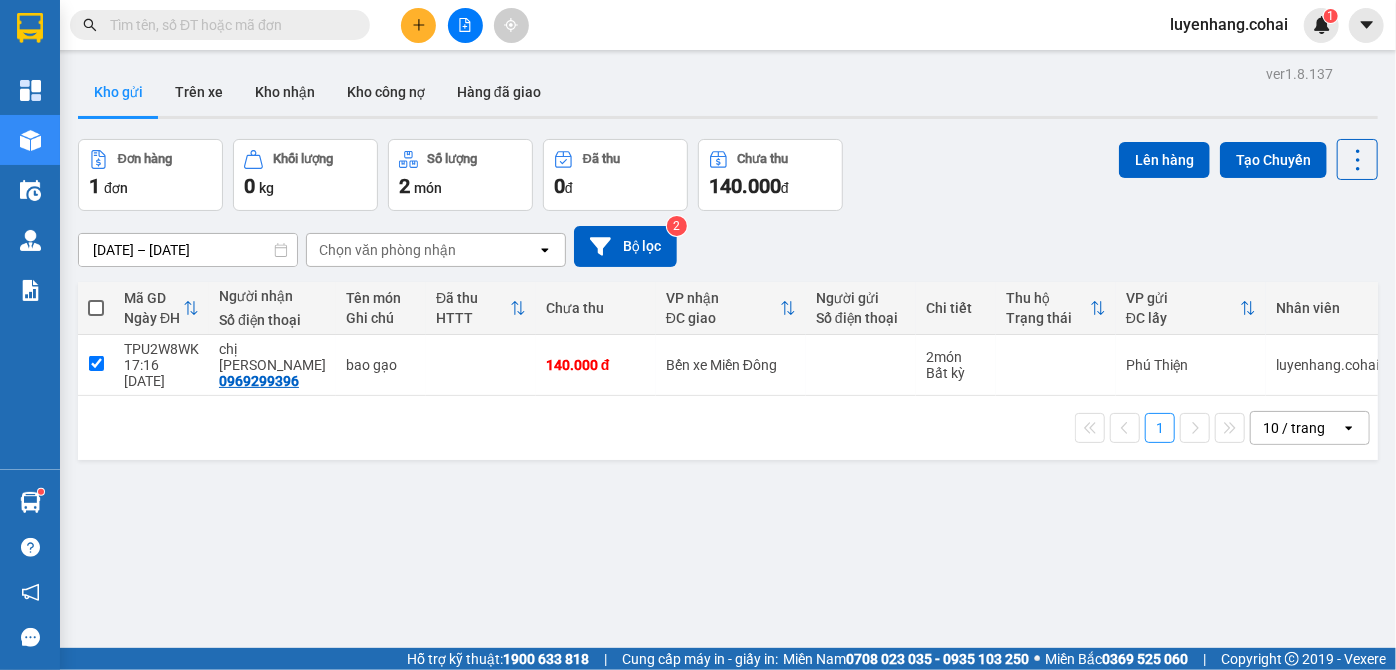 checkbox on "true" 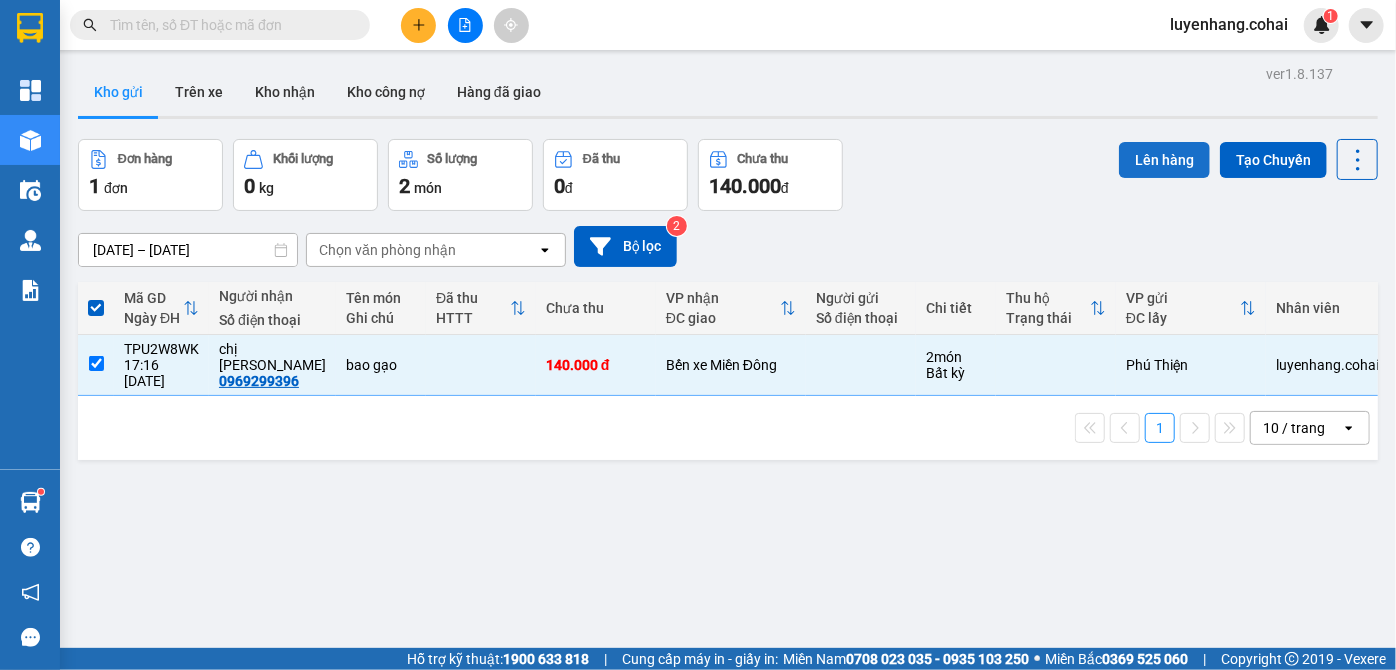 click on "Lên hàng" at bounding box center [1164, 160] 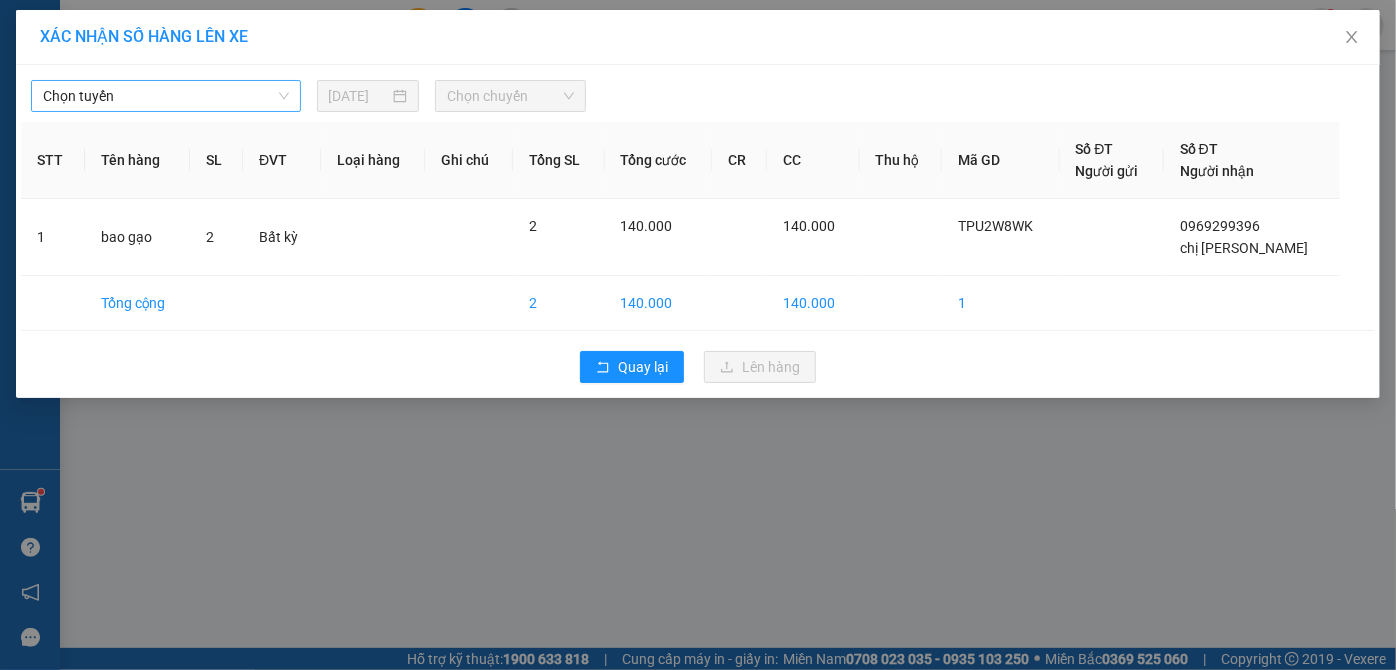 click on "Chọn tuyến" at bounding box center (166, 96) 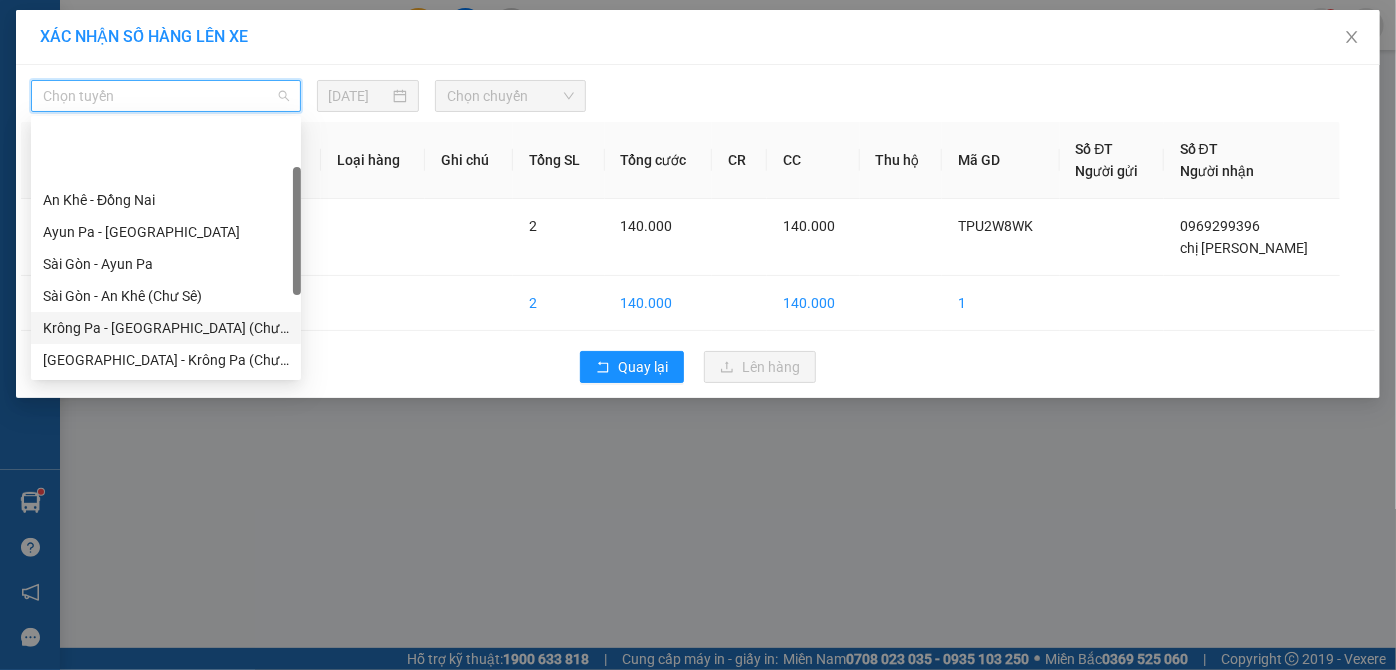 scroll, scrollTop: 181, scrollLeft: 0, axis: vertical 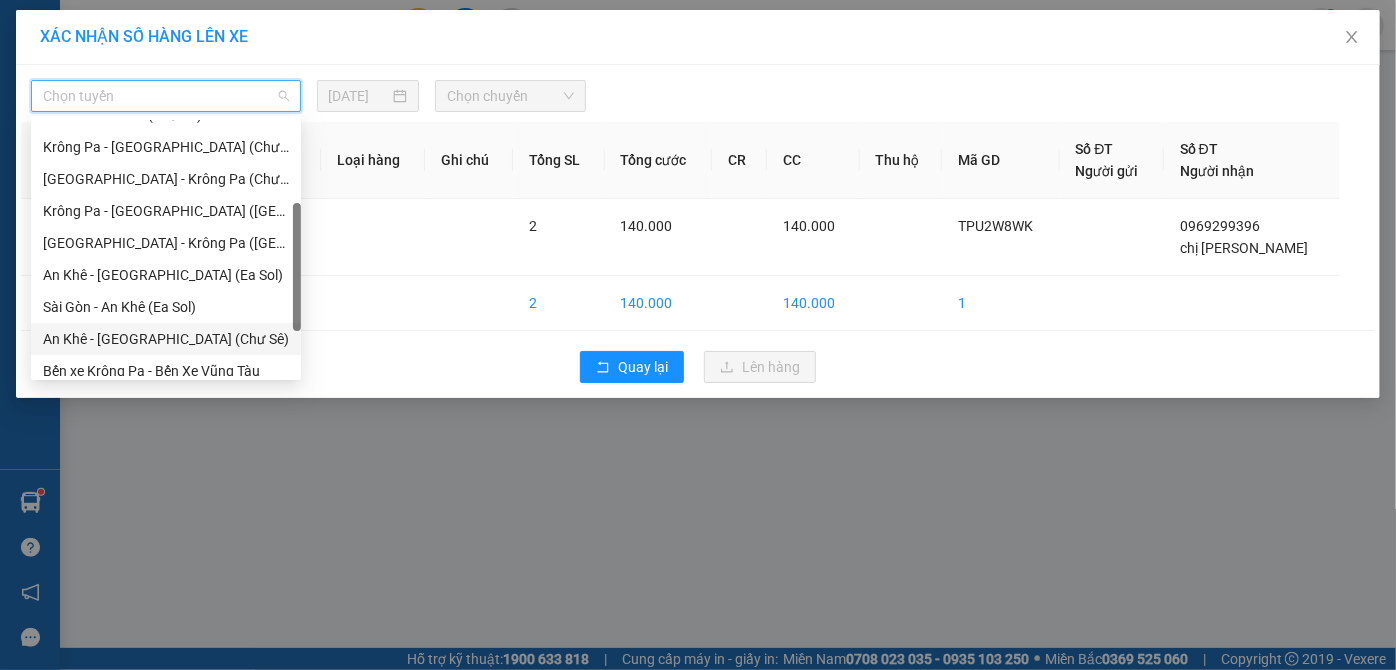 drag, startPoint x: 186, startPoint y: 336, endPoint x: 205, endPoint y: 336, distance: 19 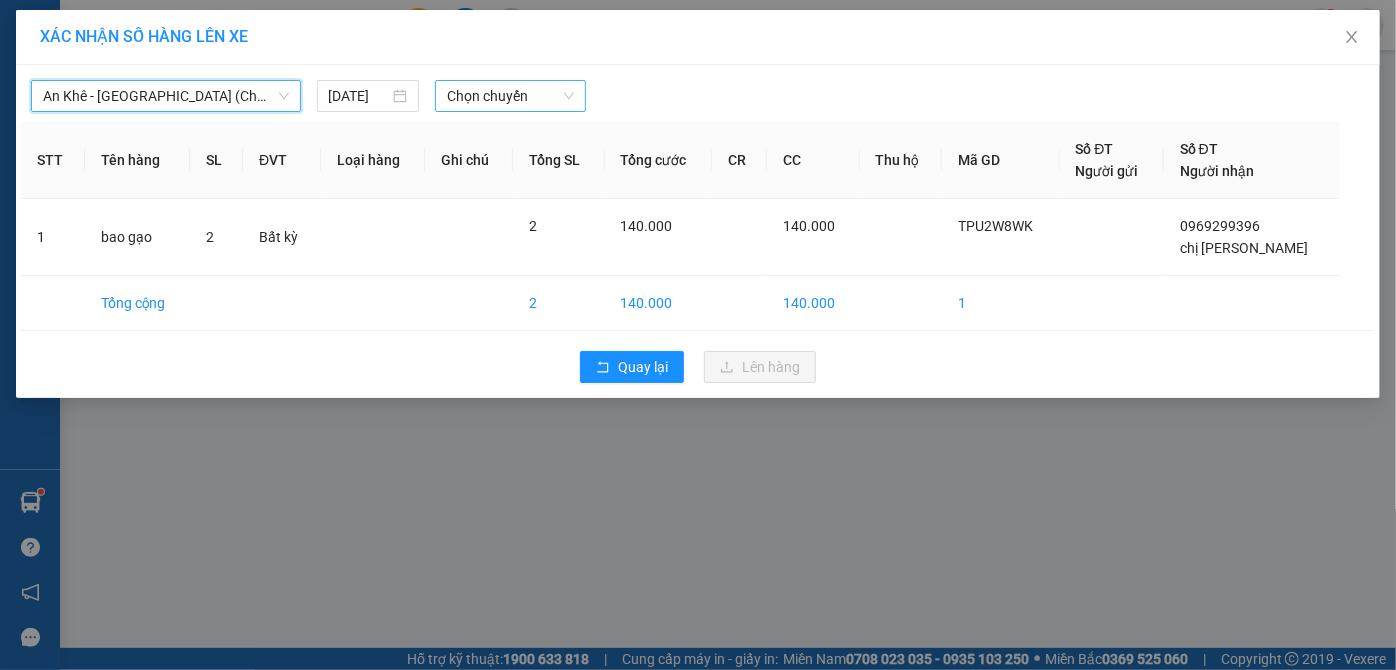 click on "Chọn chuyến" at bounding box center [510, 96] 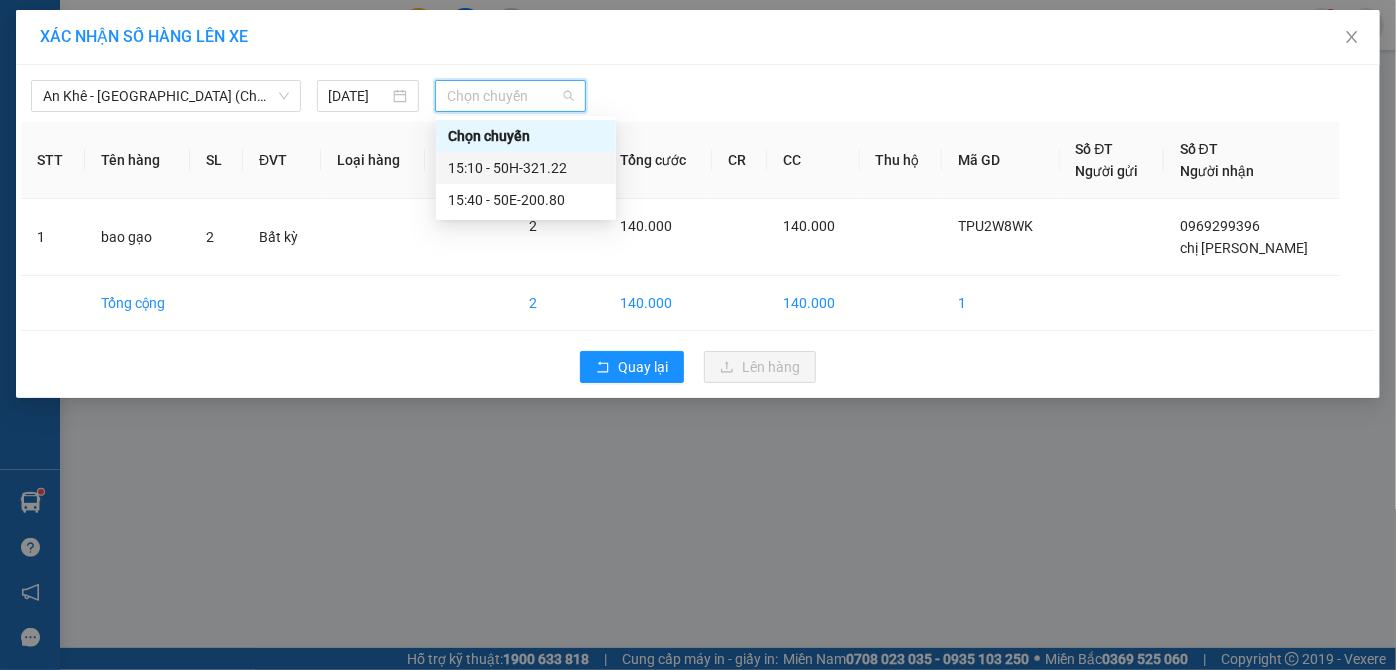 click on "15:10     - 50H-321.22" at bounding box center [526, 168] 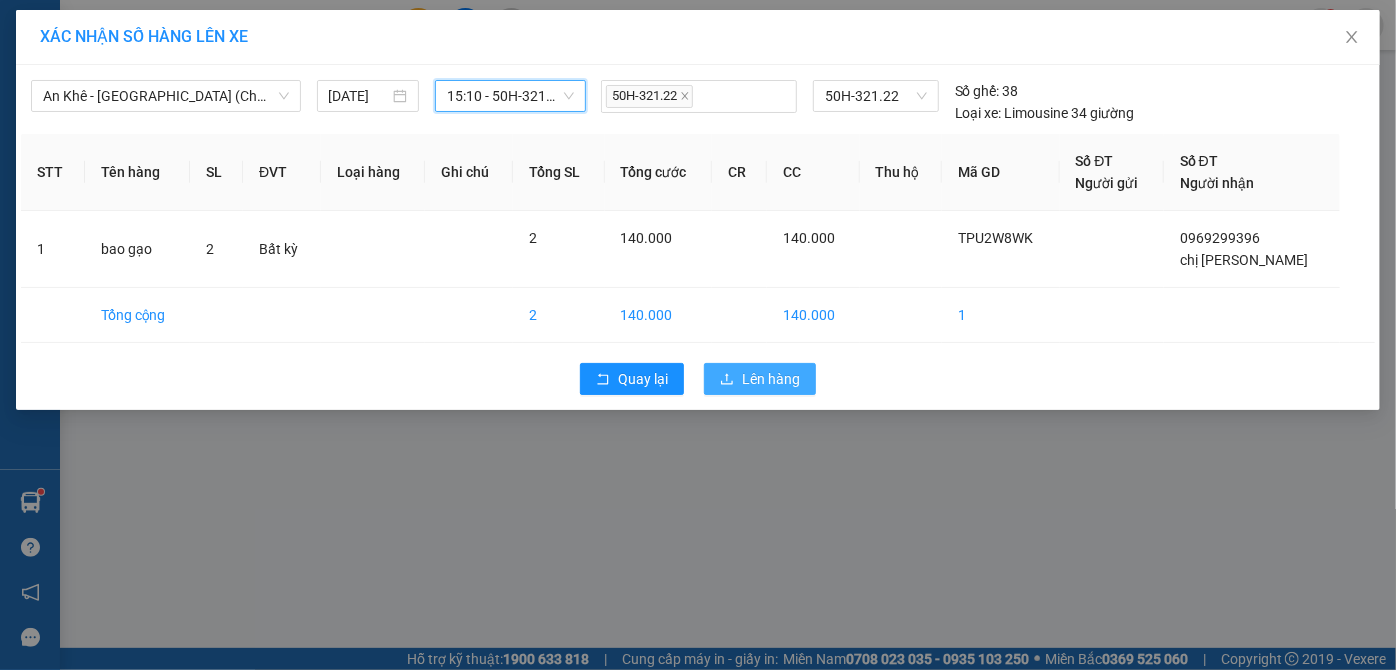 click on "Lên hàng" at bounding box center [760, 379] 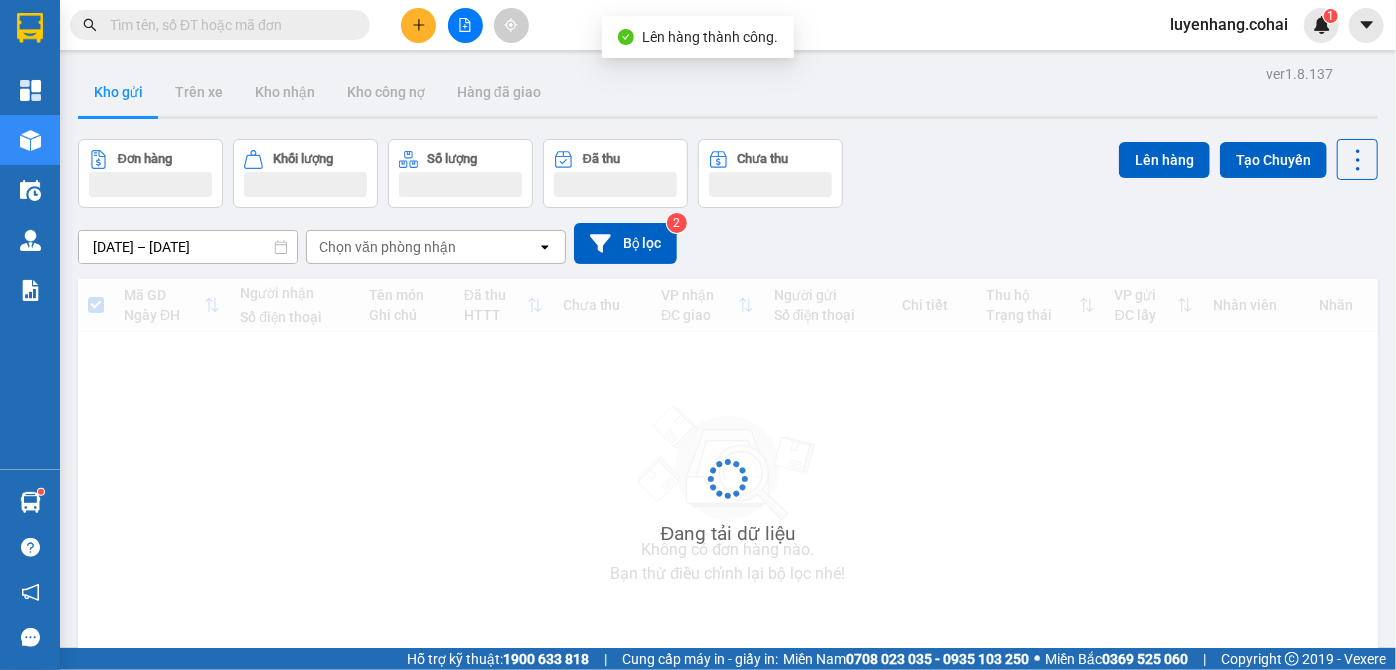 click 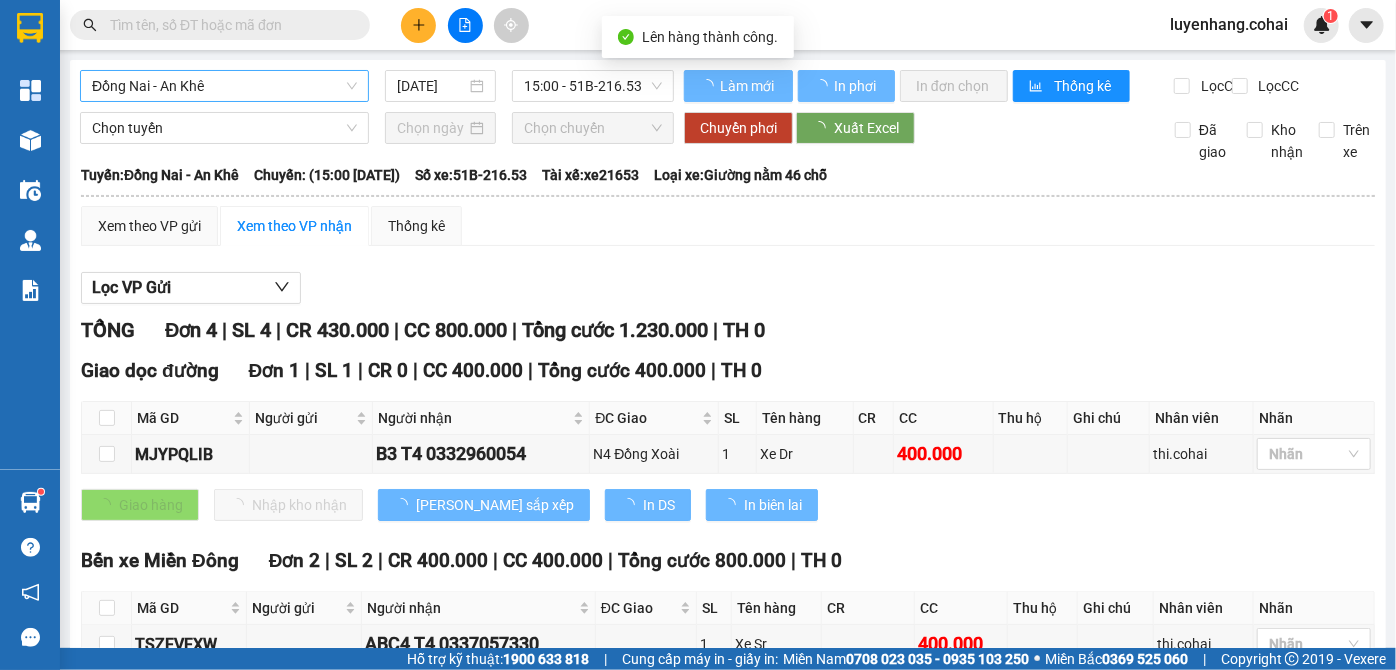 click on "Đồng Nai - An Khê" at bounding box center (224, 86) 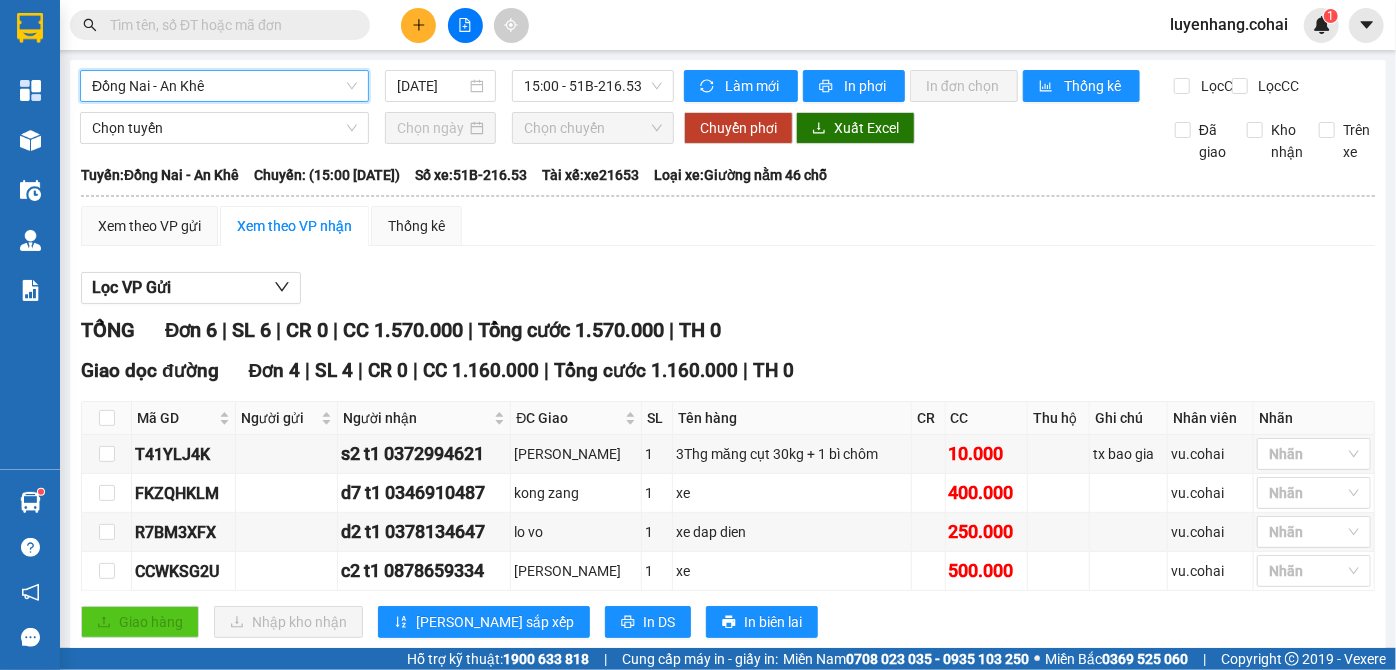 click on "Đồng Nai - An Khê" at bounding box center (224, 86) 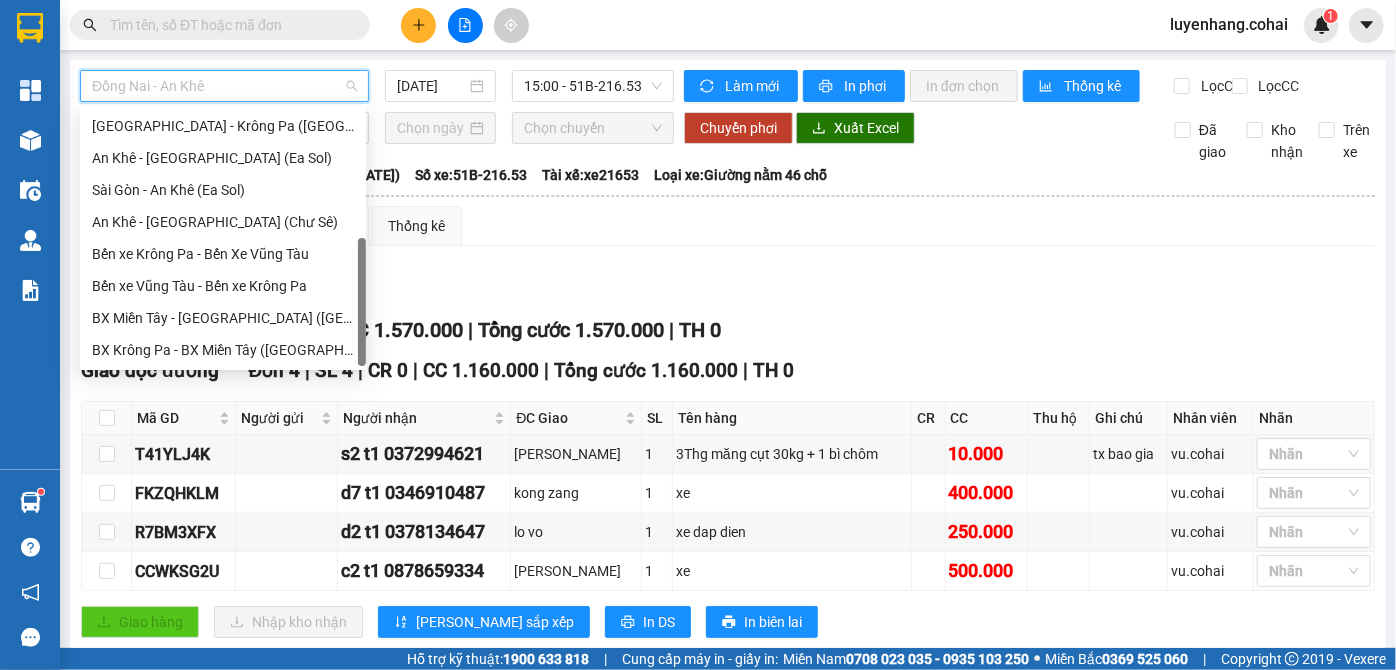 scroll, scrollTop: 288, scrollLeft: 0, axis: vertical 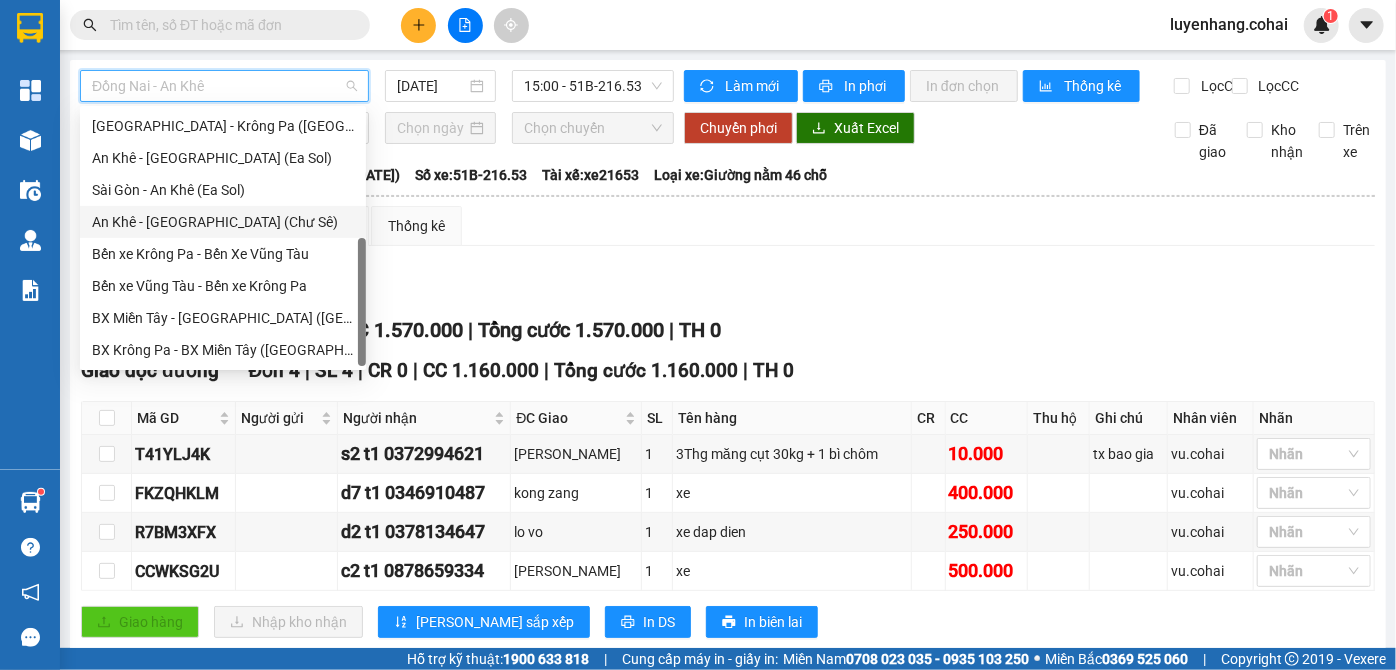 click on "An Khê - [GEOGRAPHIC_DATA] (Chư Sê)" at bounding box center [223, 222] 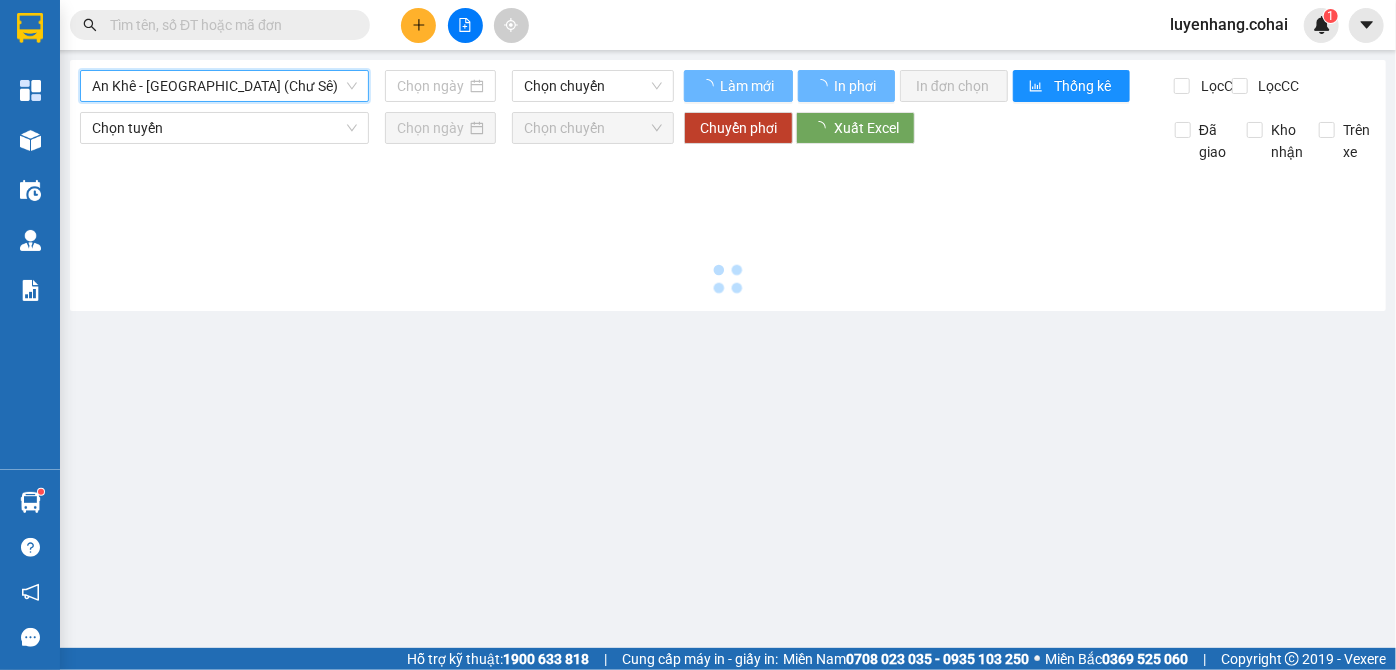 type on "[DATE]" 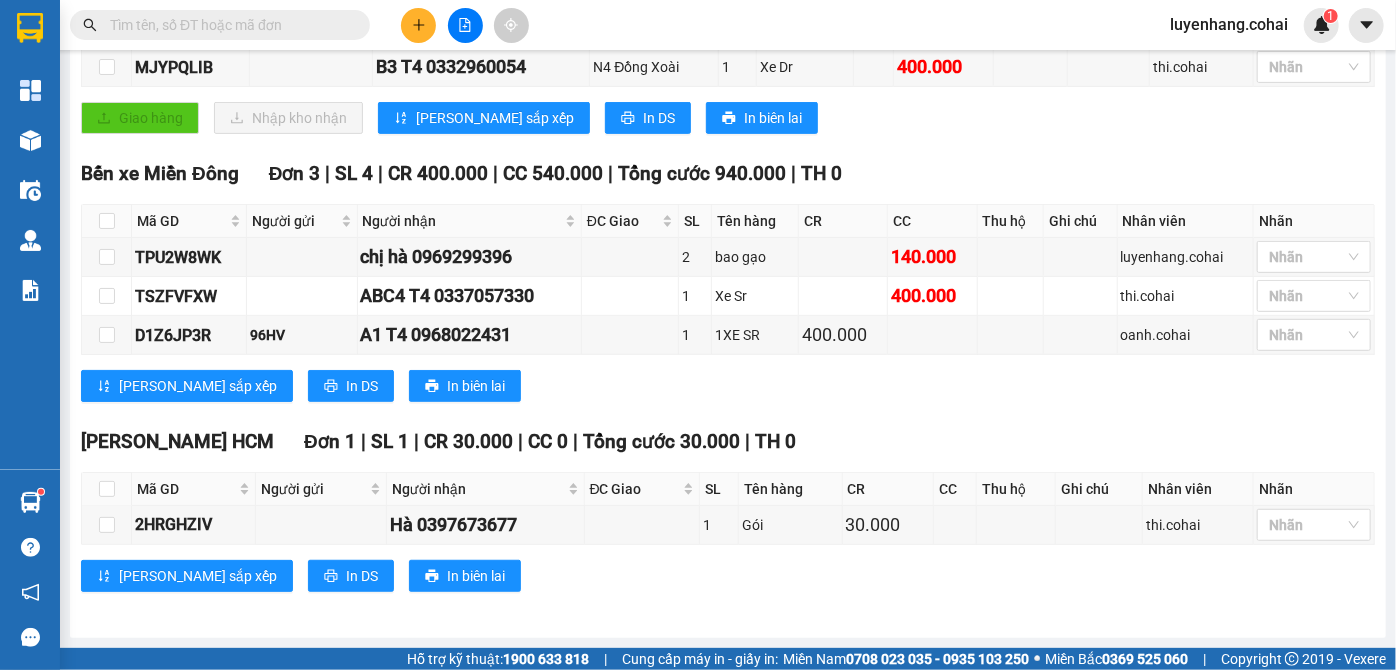 scroll, scrollTop: 0, scrollLeft: 0, axis: both 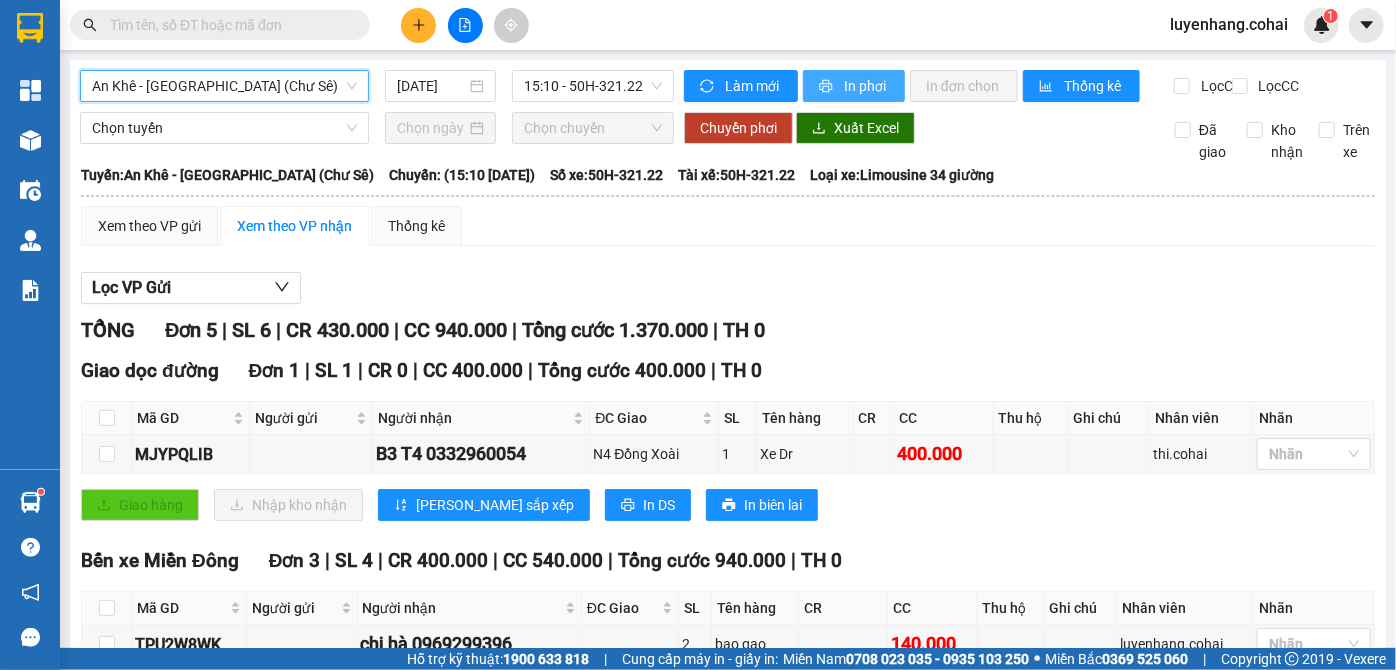 click on "In phơi" at bounding box center (866, 86) 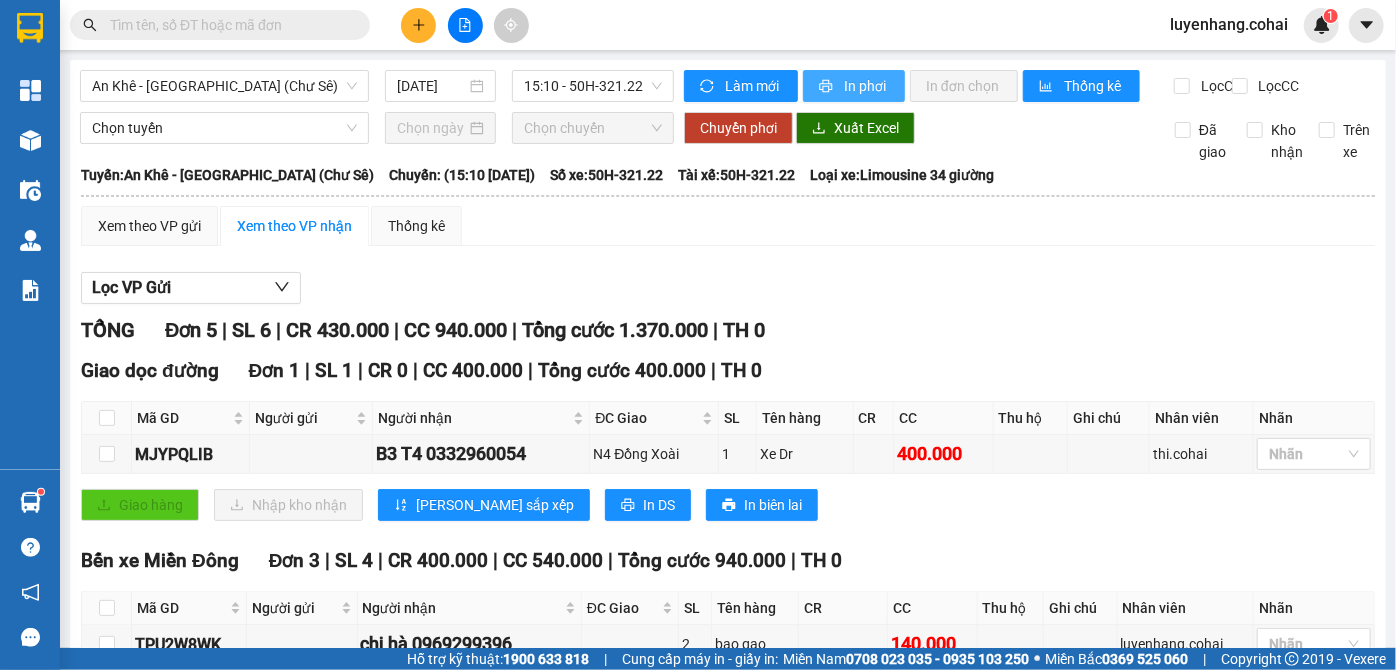 scroll, scrollTop: 0, scrollLeft: 0, axis: both 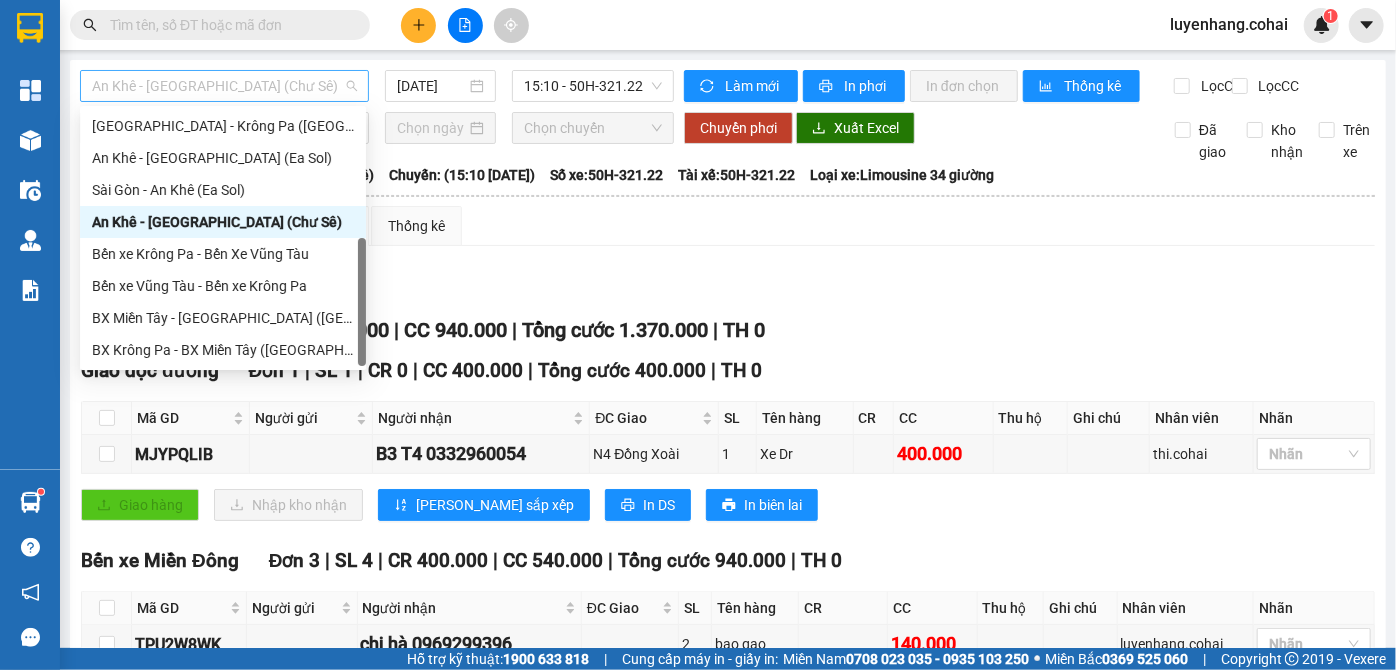 click on "An Khê - [GEOGRAPHIC_DATA] (Chư Sê)" at bounding box center (224, 86) 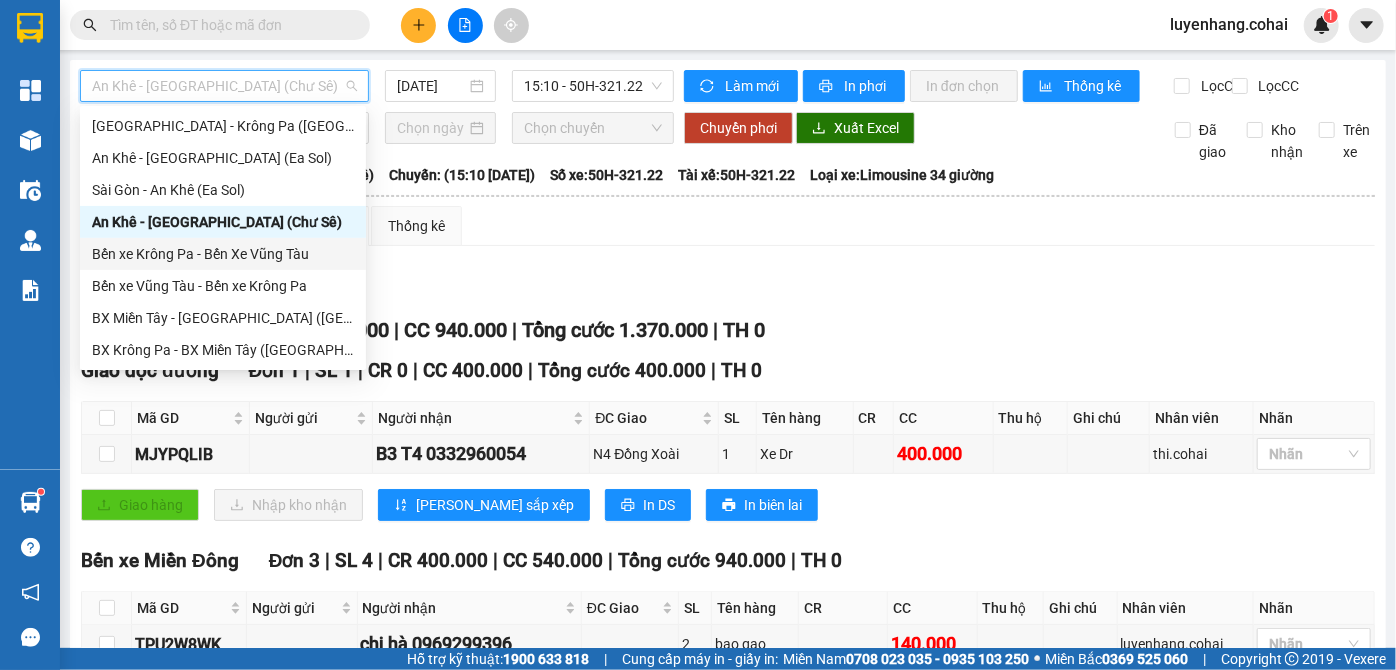 scroll, scrollTop: 106, scrollLeft: 0, axis: vertical 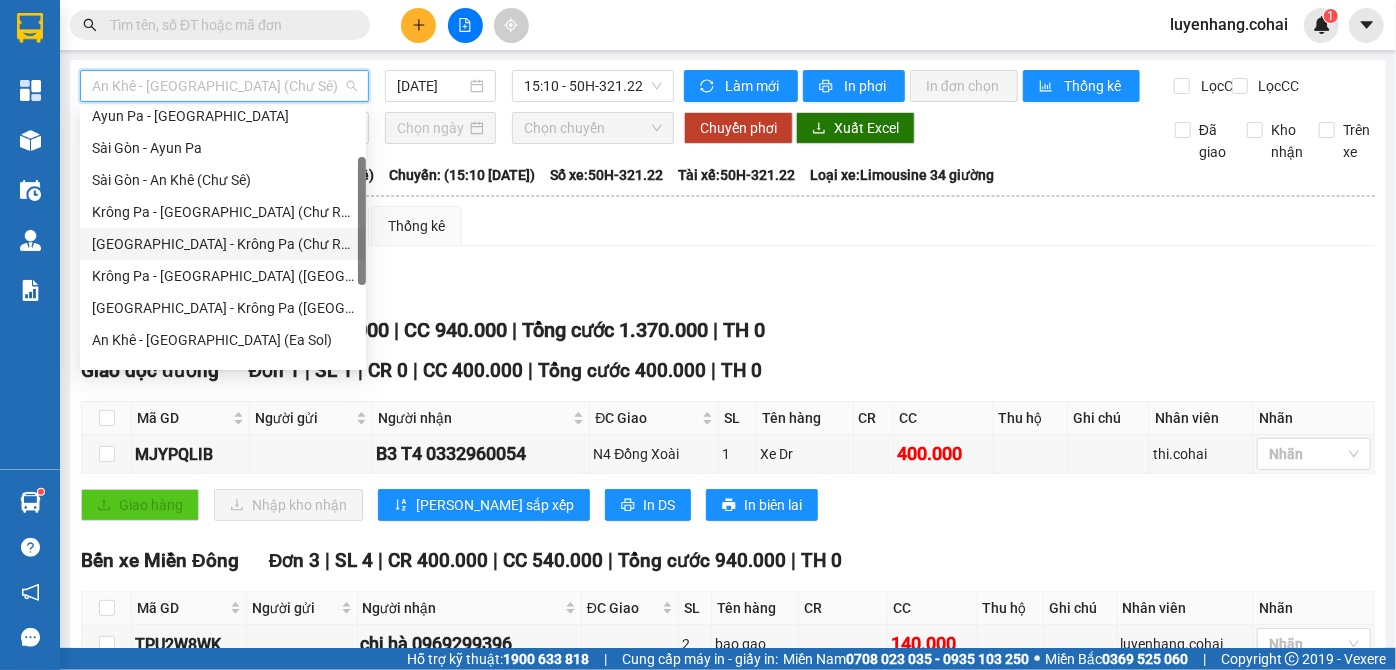 click on "[GEOGRAPHIC_DATA] - Krông Pa (Chư RCăm)" at bounding box center (223, 244) 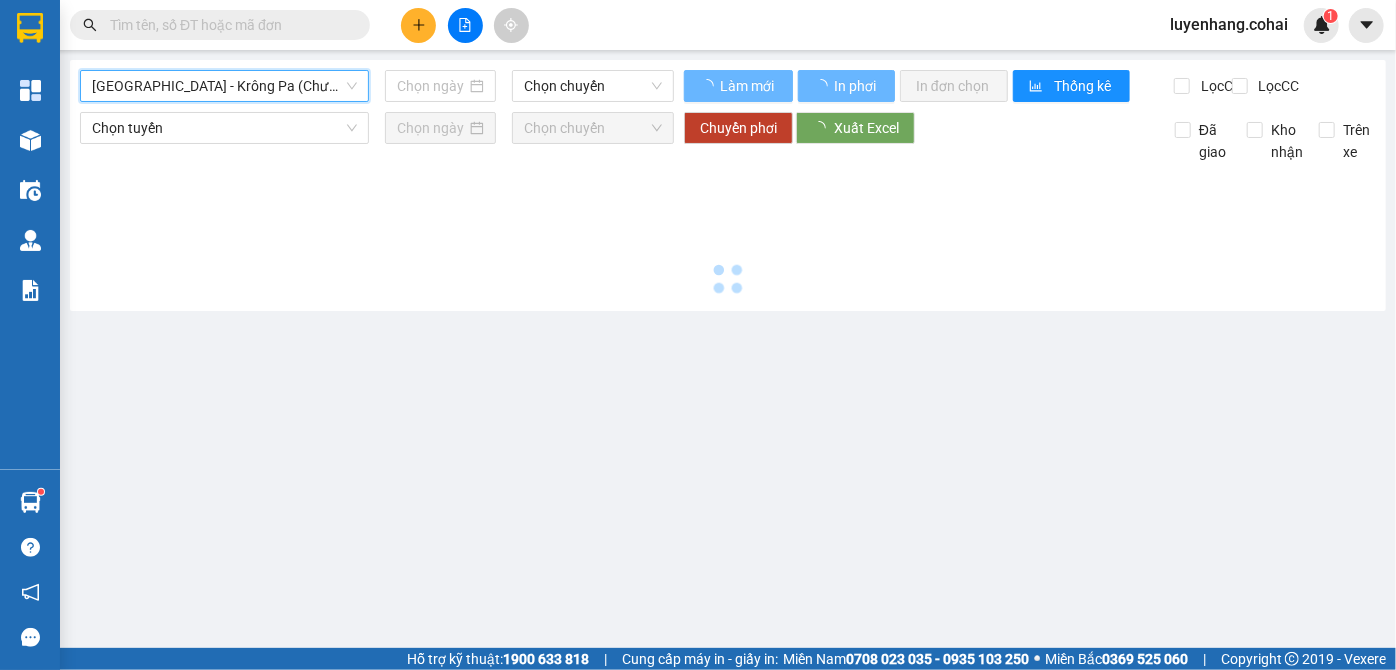 type on "[DATE]" 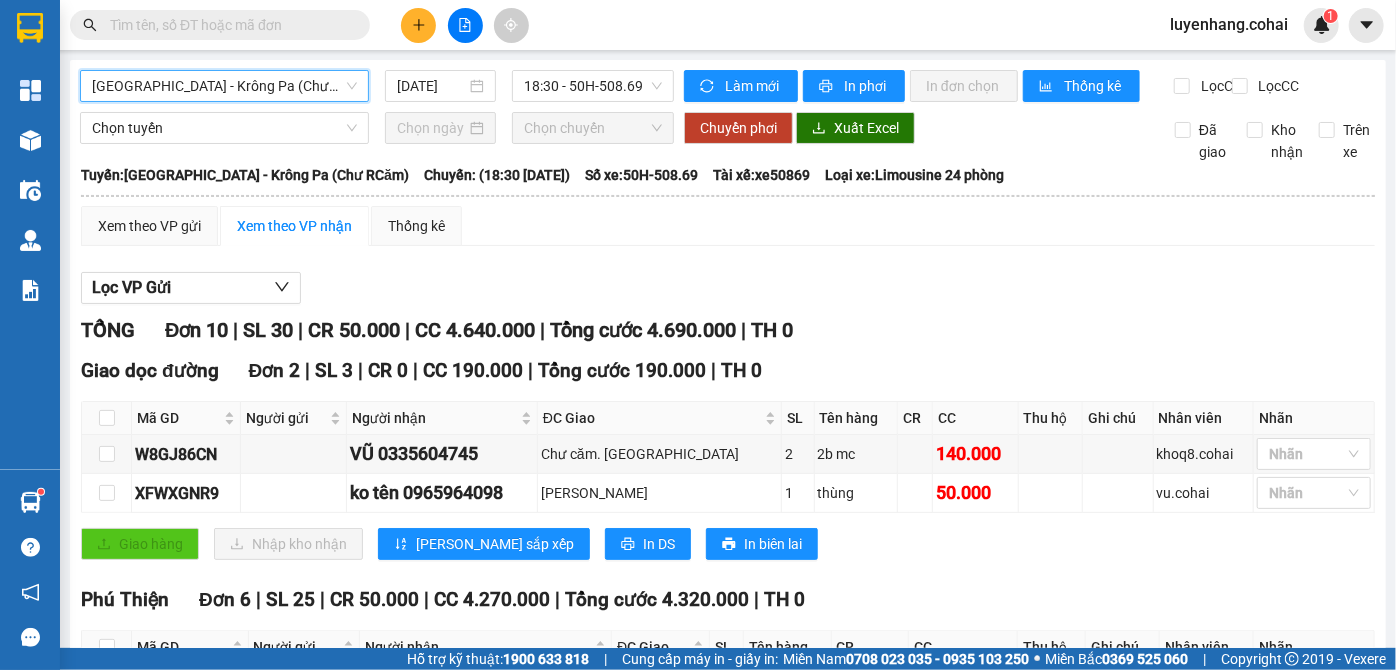 click on "Xem theo VP gửi Xem theo VP nhận Thống kê" at bounding box center [728, 226] 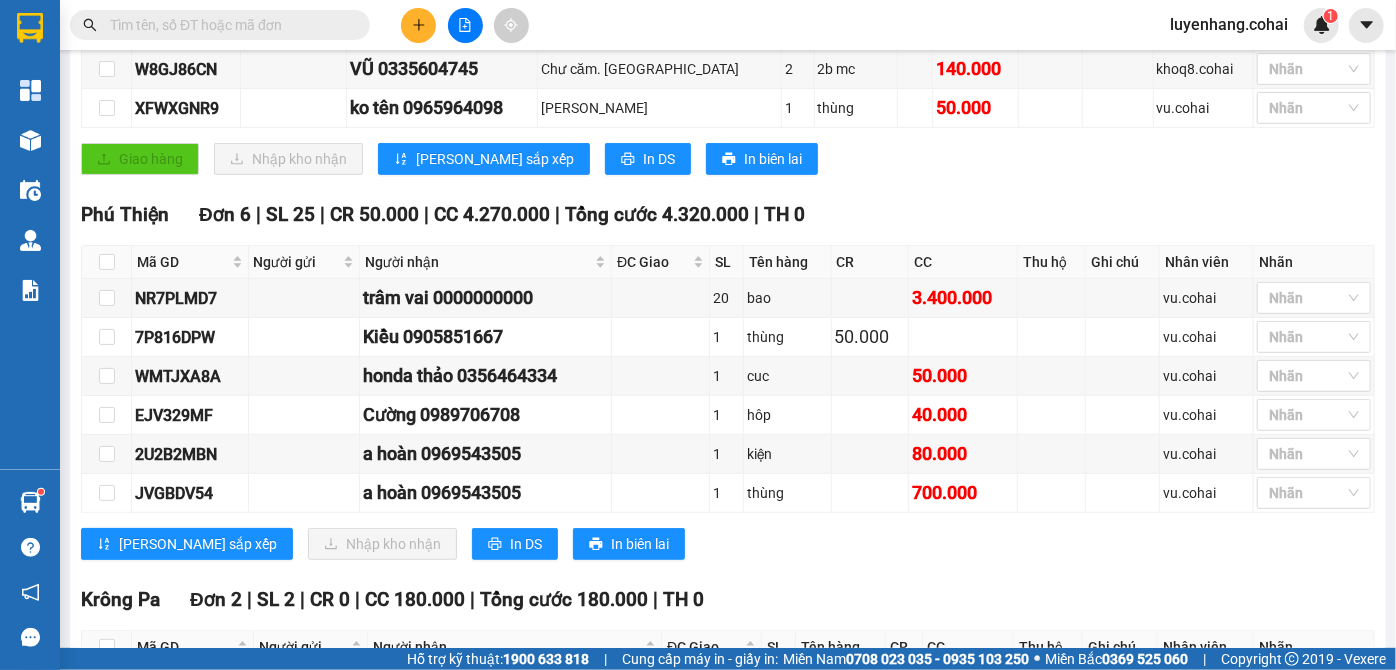 scroll, scrollTop: 454, scrollLeft: 0, axis: vertical 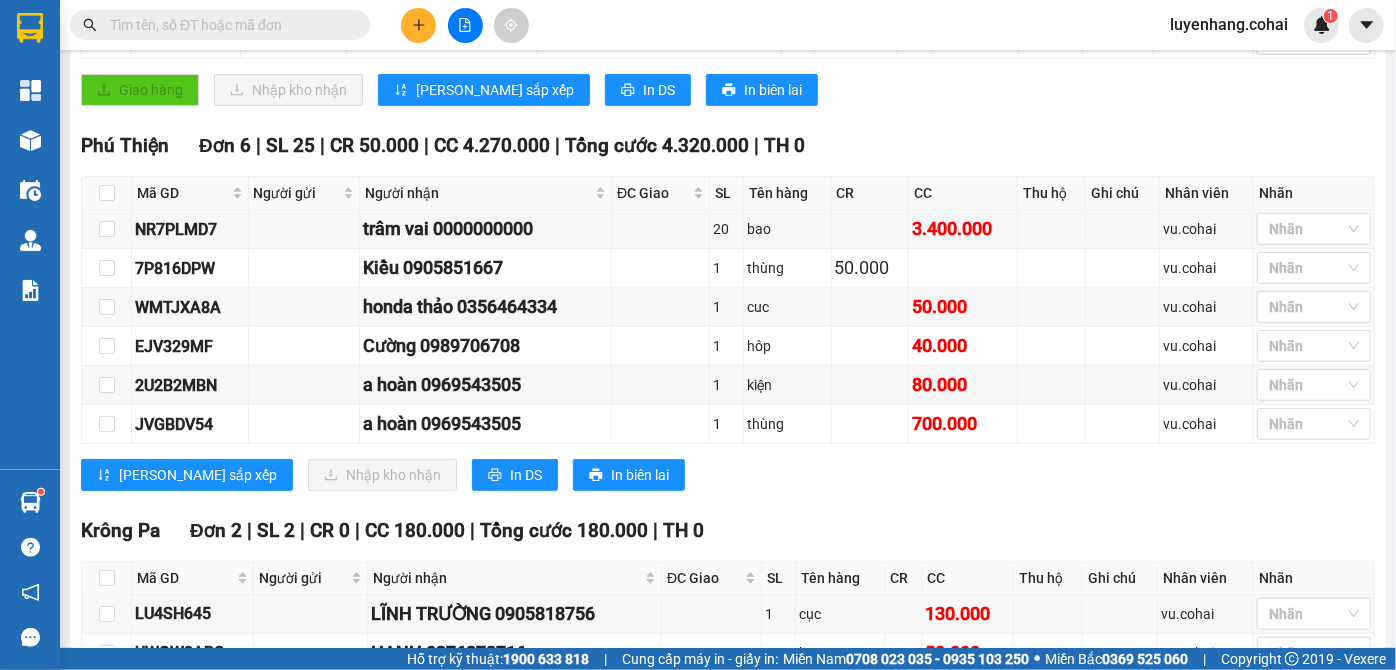 click on "TỔNG Đơn   10 | SL   30 | CR   50.000 | CC   4.640.000 | Tổng cước   4.690.000 | TH   0 Giao dọc đường Đơn   2 | SL   3 | CR   0 | CC   190.000 | Tổng cước   190.000 | TH   0 Mã GD Người gửi Người nhận ĐC Giao SL Tên hàng CR CC Thu hộ Ghi chú Nhân viên Nhãn Ký nhận                             W8GJ86CN   VŨ 0335604745 Chư căm. Krongpa 2 2b mc 140.000 khoq8.cohai   Nhãn XFWXGNR9   ko tên 0965964098 [PERSON_NAME] 1 thùng 50.000 vu.cohai   Nhãn Giao hàng Nhập kho nhận Lưu sắp xếp In DS In biên lai Cô Hai   [PHONE_NUMBER]   [GEOGRAPHIC_DATA][PERSON_NAME], Phường 8 PHƠI HÀNG [GEOGRAPHIC_DATA]  -  17:35 [DATE] Tuyến:  [GEOGRAPHIC_DATA] - [GEOGRAPHIC_DATA] (Chư RCăm) [GEOGRAPHIC_DATA]:   (18:30 [DATE]) Tài xế:  xe50869   Số xe:  50H-508.69   Loại xe:  Limousine 24 phòng Mã GD Người gửi Người nhận ĐC Giao SL Tên hàng CR CC Thu hộ Ghi chú Nhân viên Nhãn Ký nhận Giao dọc đường Đơn   2 | SL   3 | CR   0 | CC   190.000 |   190.000" at bounding box center (728, 303) 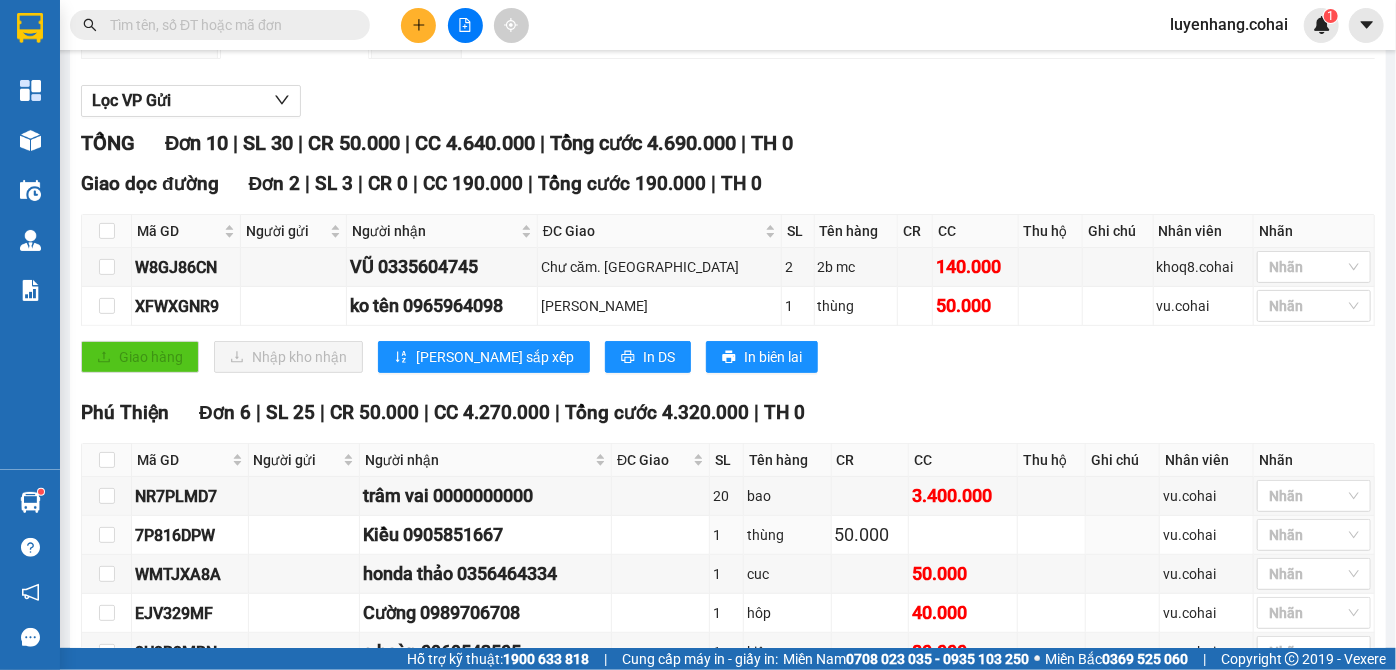 scroll, scrollTop: 0, scrollLeft: 0, axis: both 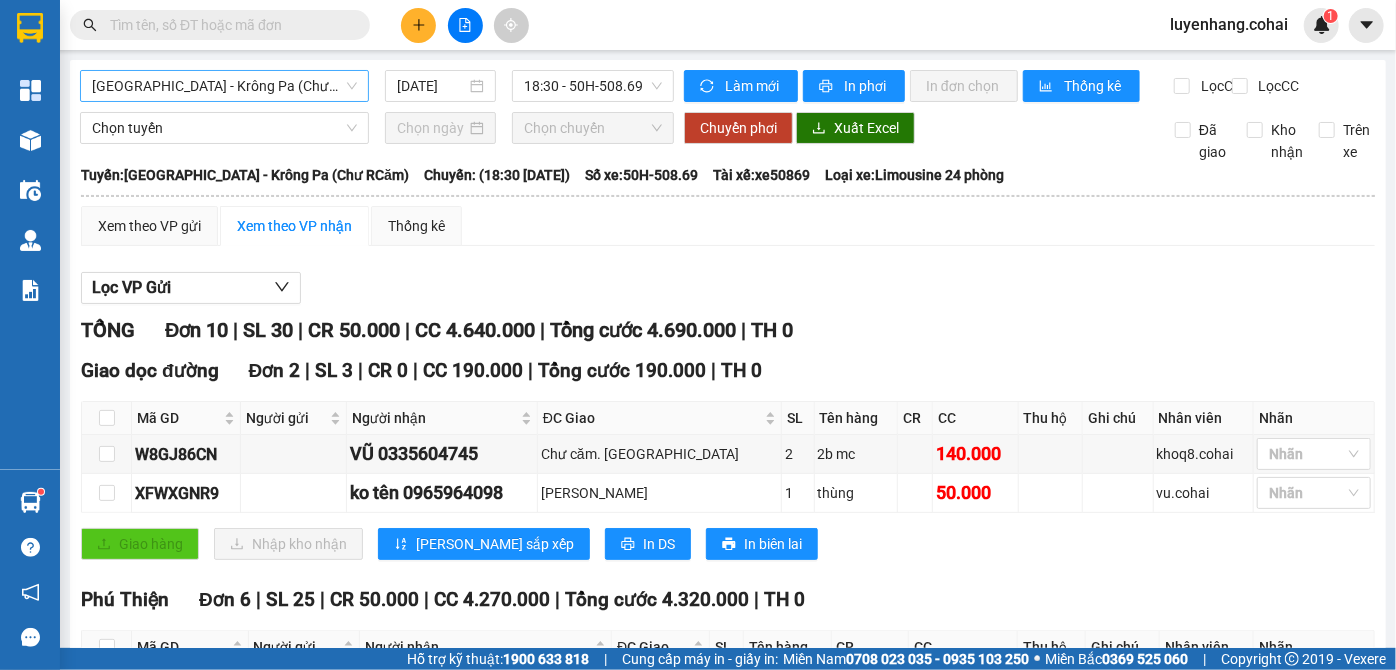 click on "[GEOGRAPHIC_DATA] - Krông Pa (Chư RCăm)" at bounding box center [224, 86] 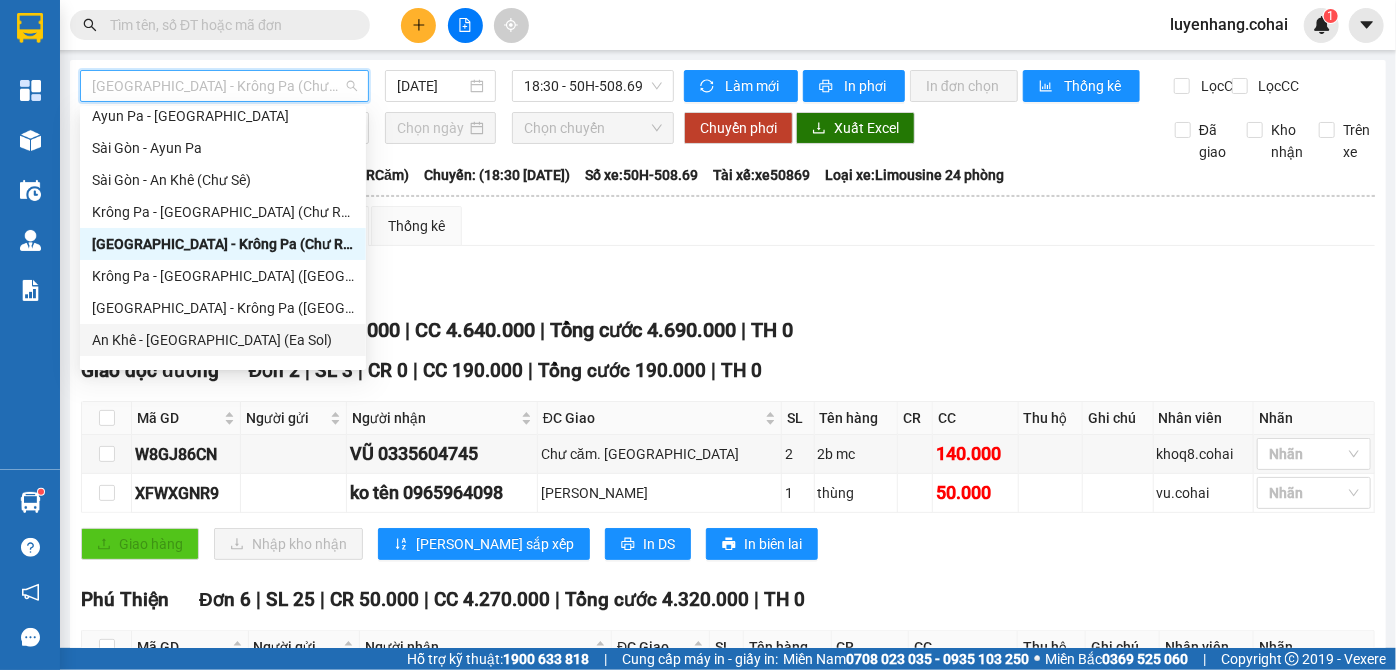 click on "An Khê - [GEOGRAPHIC_DATA]  (Ea Sol)" at bounding box center (223, 340) 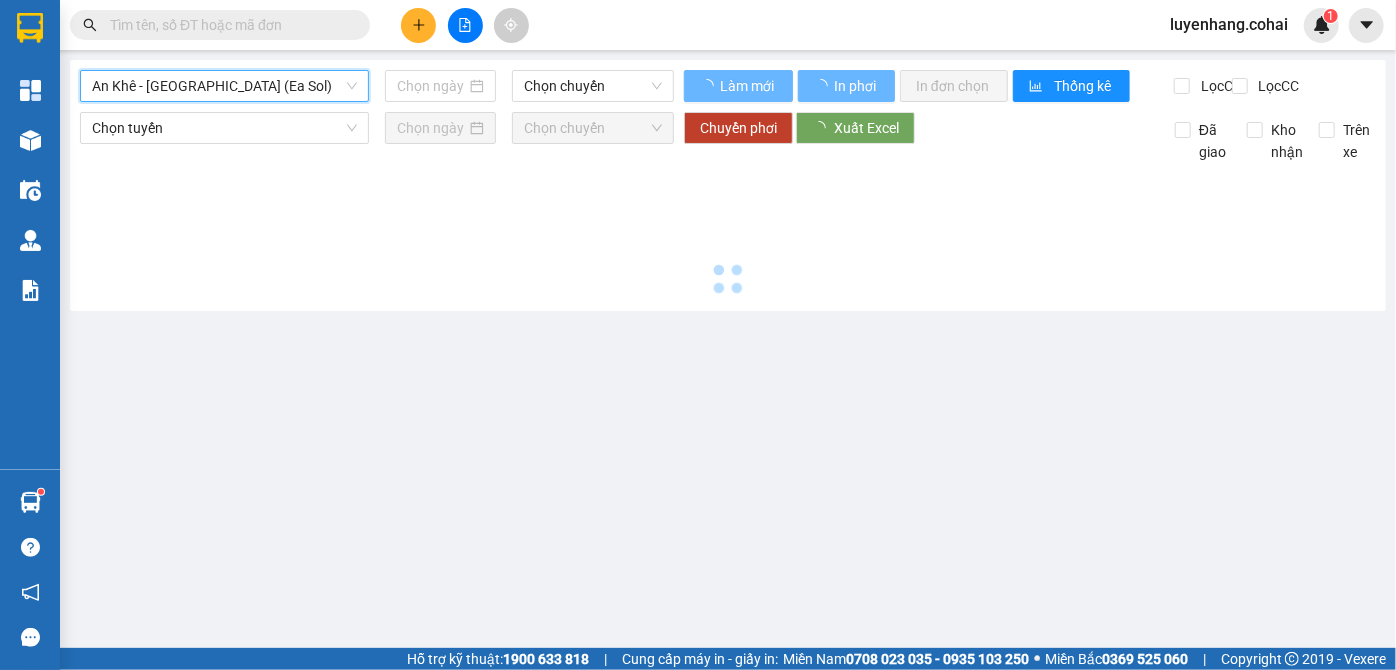 type on "[DATE]" 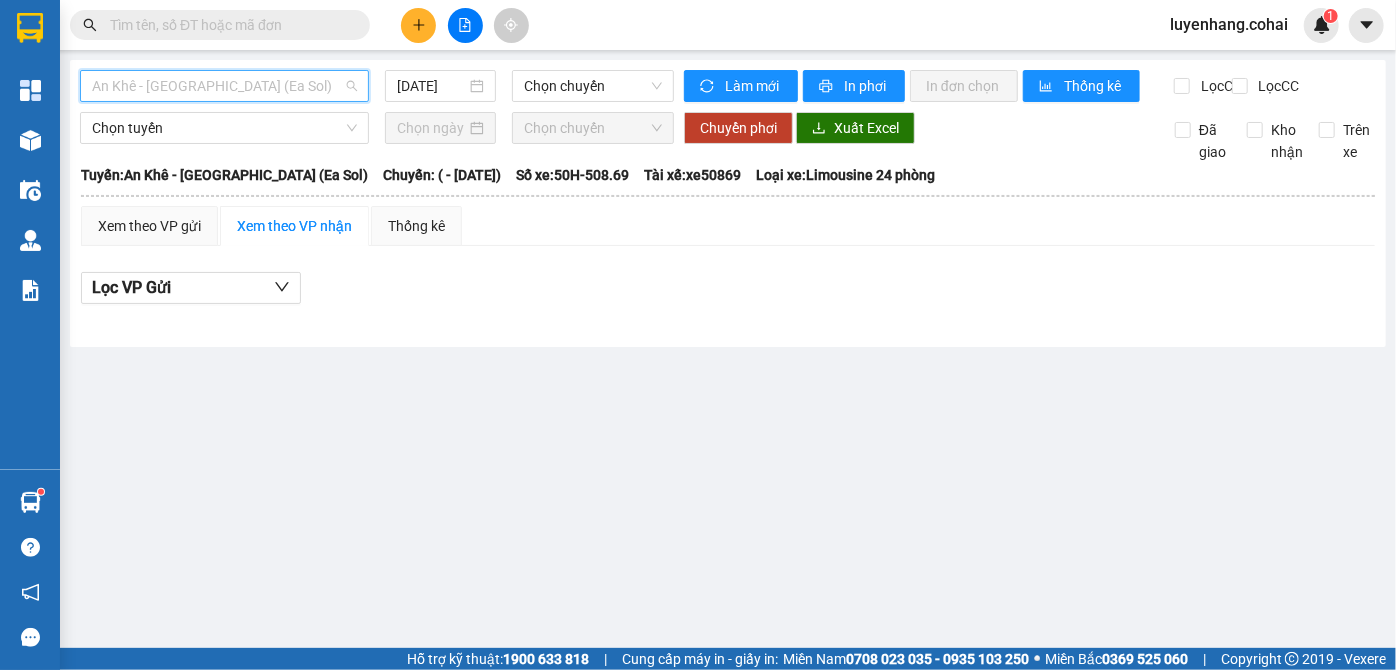click on "An Khê - [GEOGRAPHIC_DATA]  (Ea Sol)" at bounding box center (224, 86) 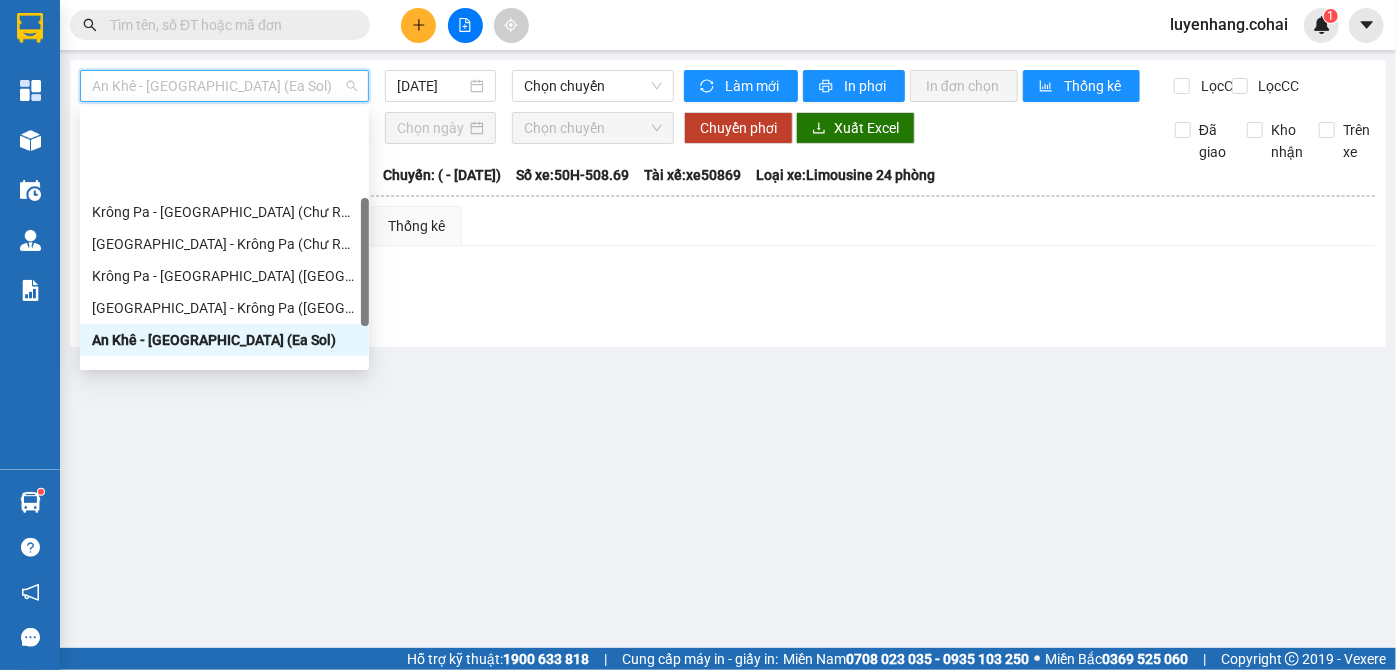 scroll, scrollTop: 197, scrollLeft: 0, axis: vertical 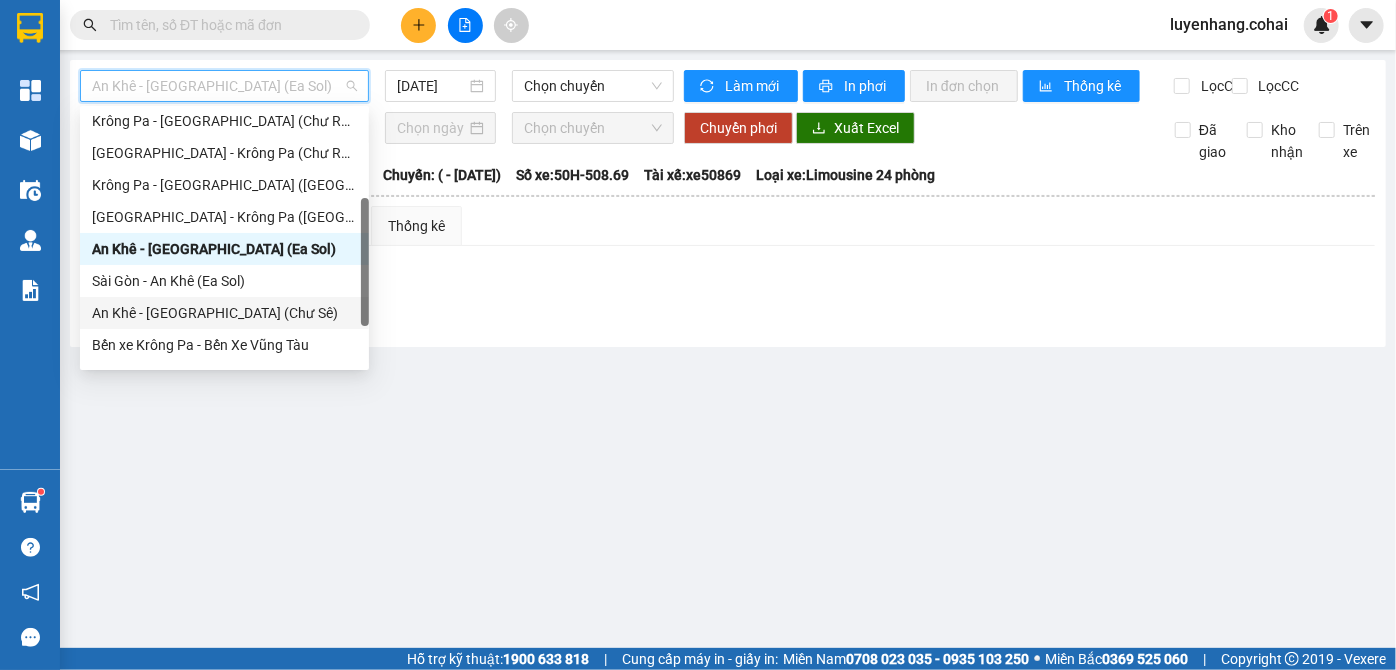 click on "An Khê - [GEOGRAPHIC_DATA] (Chư Sê)" at bounding box center (224, 313) 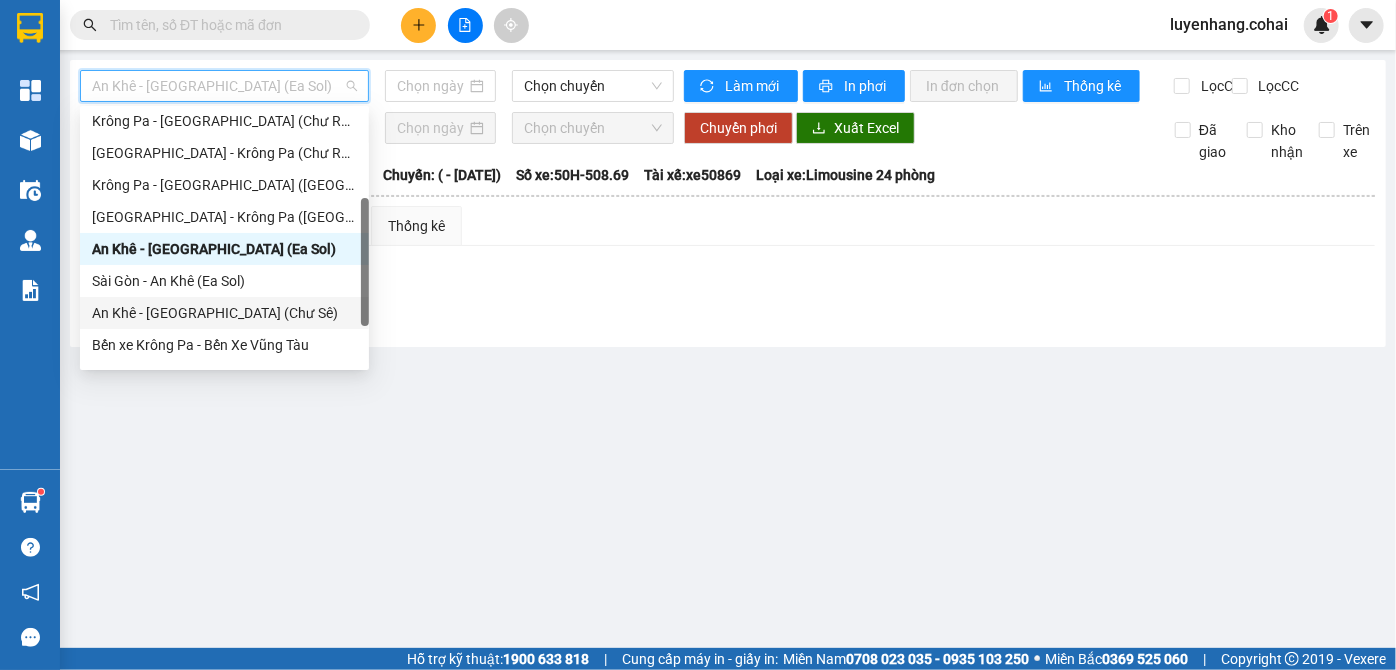 type on "[DATE]" 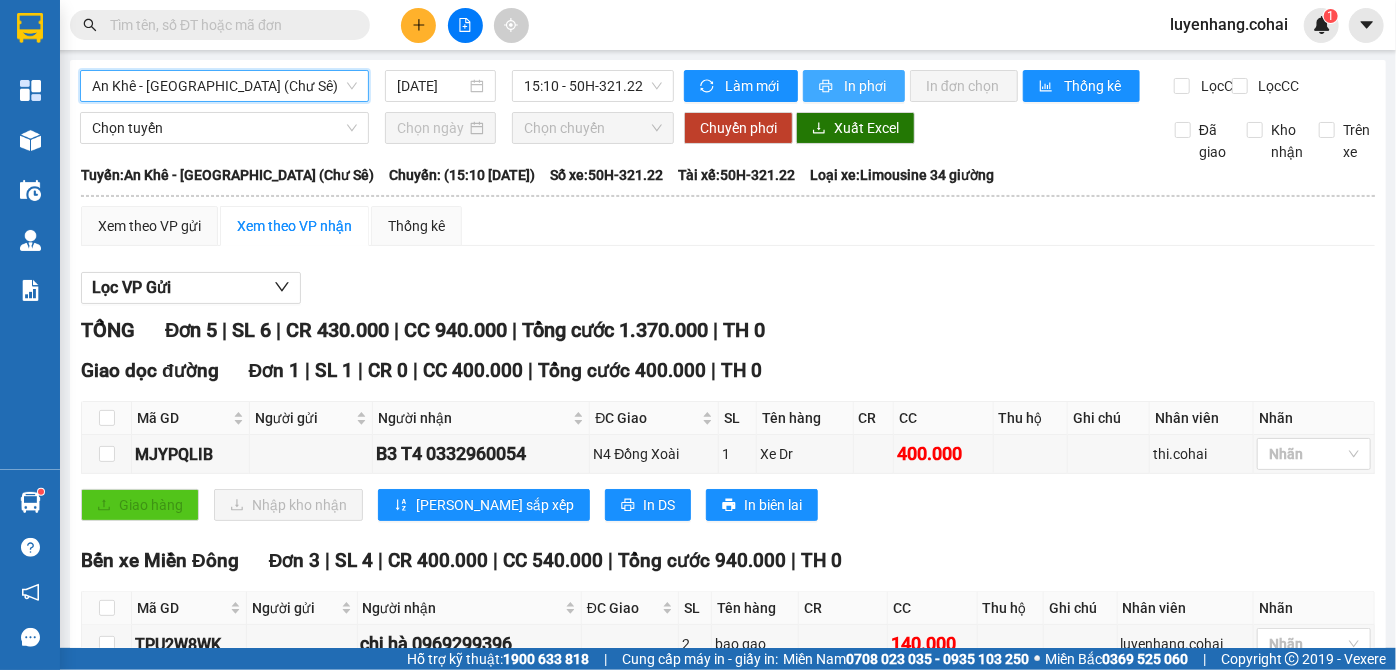 click at bounding box center (827, 87) 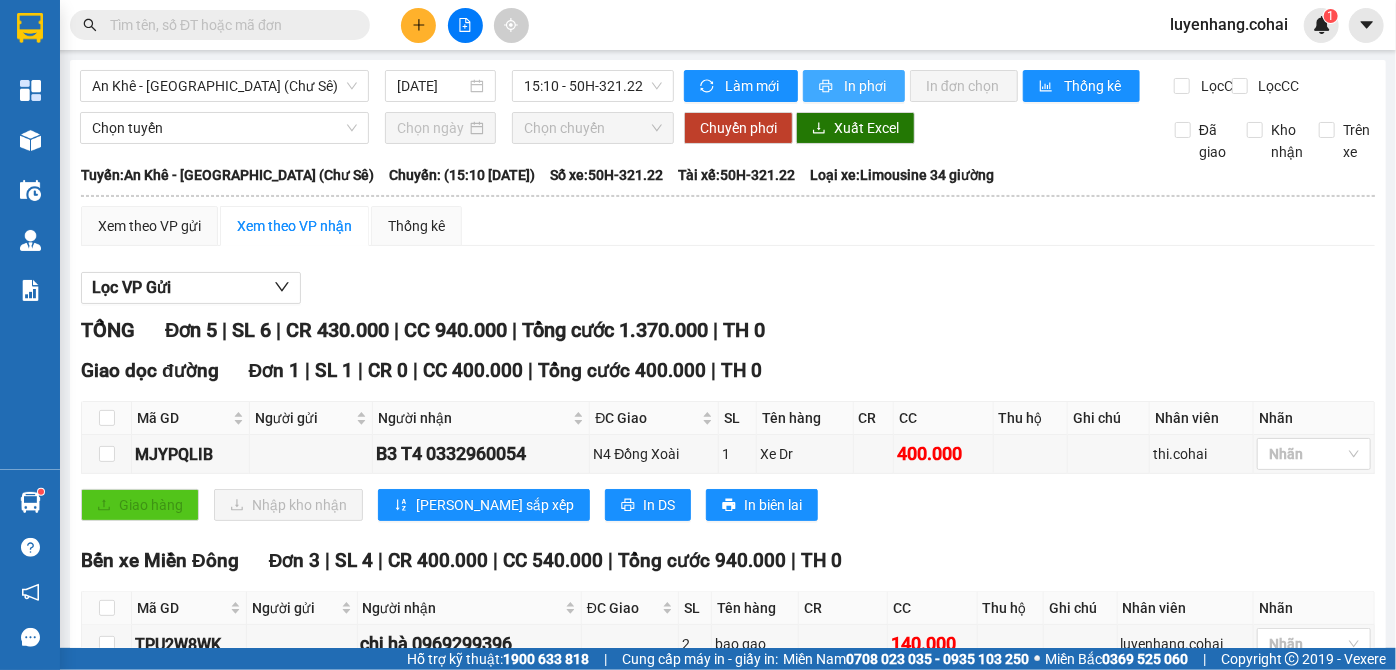 scroll, scrollTop: 0, scrollLeft: 0, axis: both 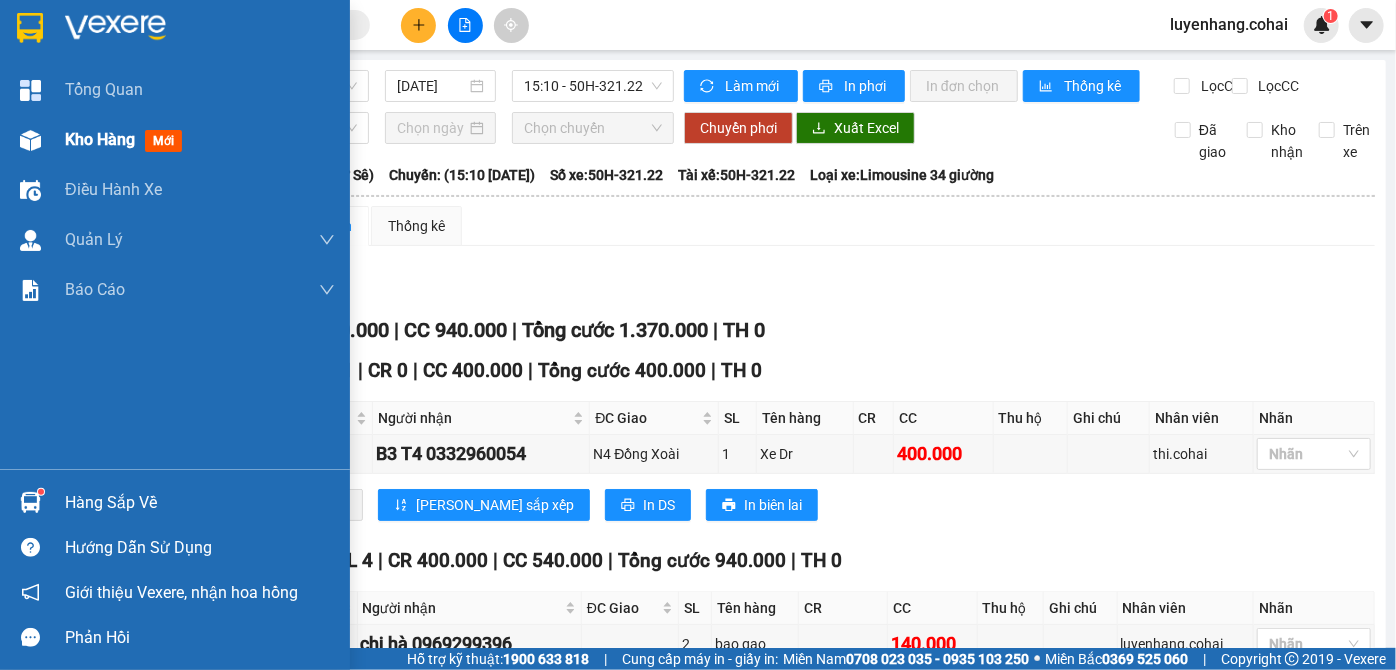 click at bounding box center [30, 140] 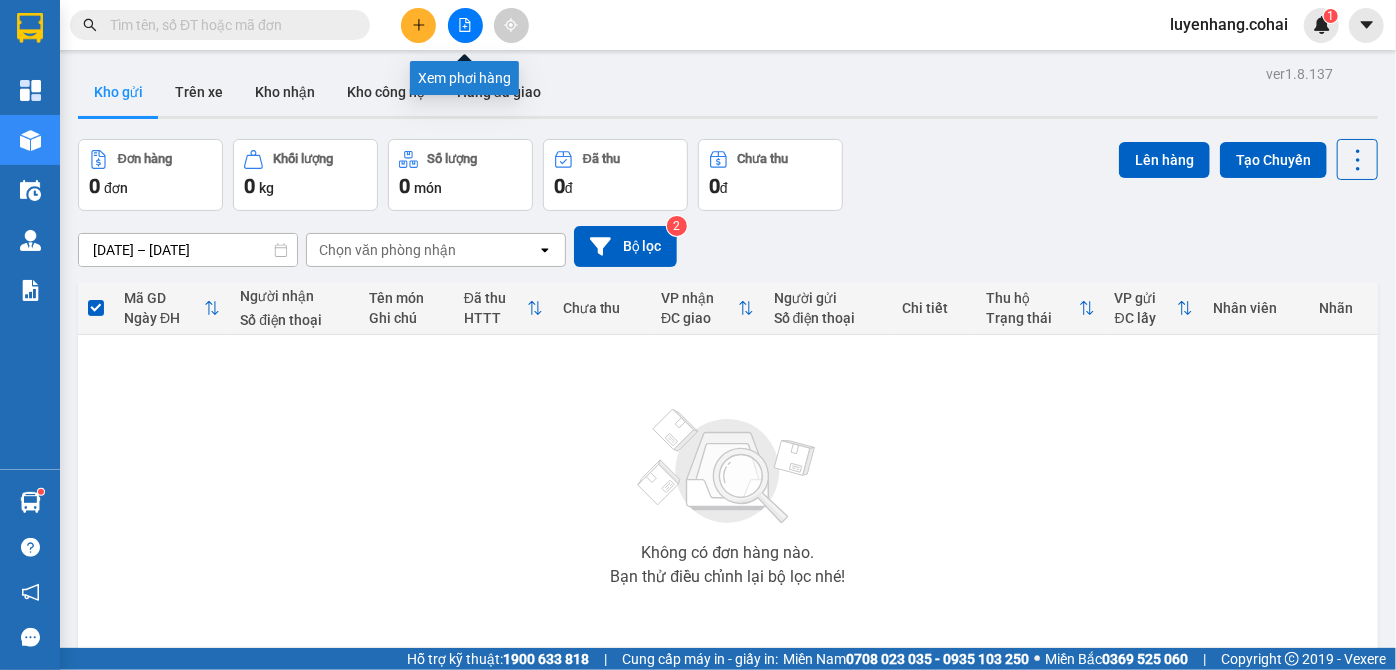 click 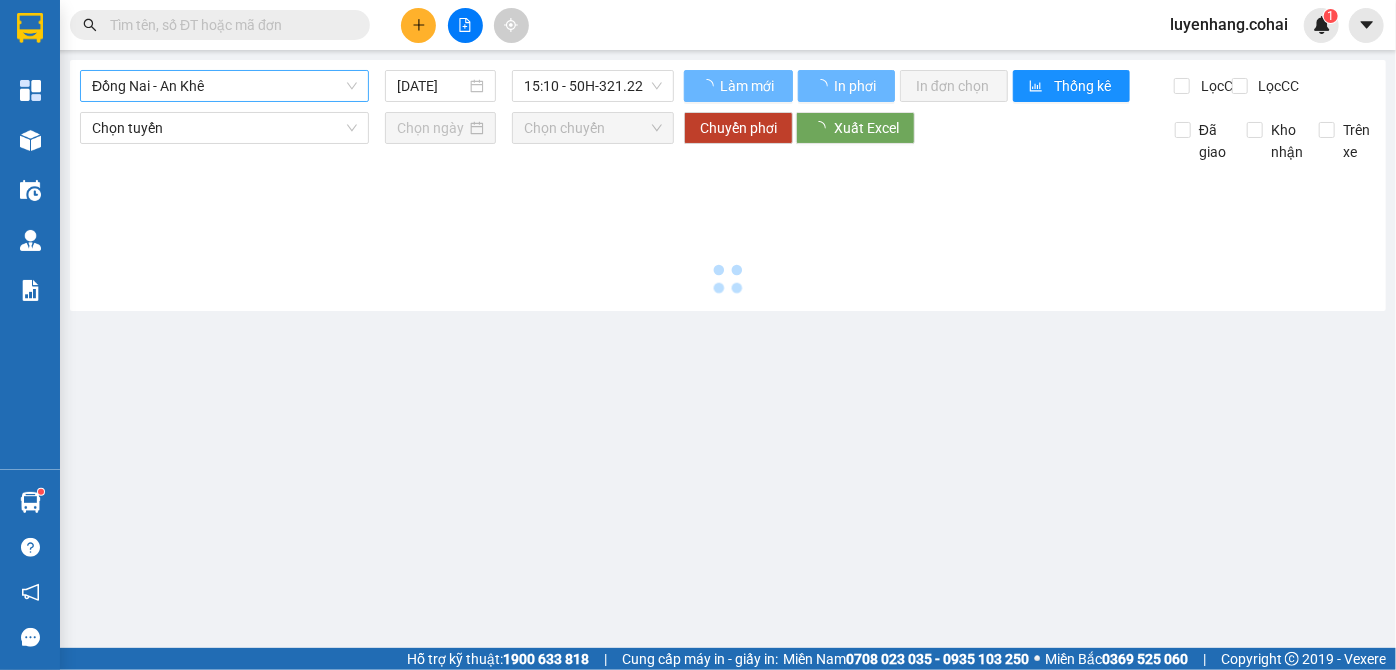 click on "Đồng Nai - An Khê" at bounding box center (224, 86) 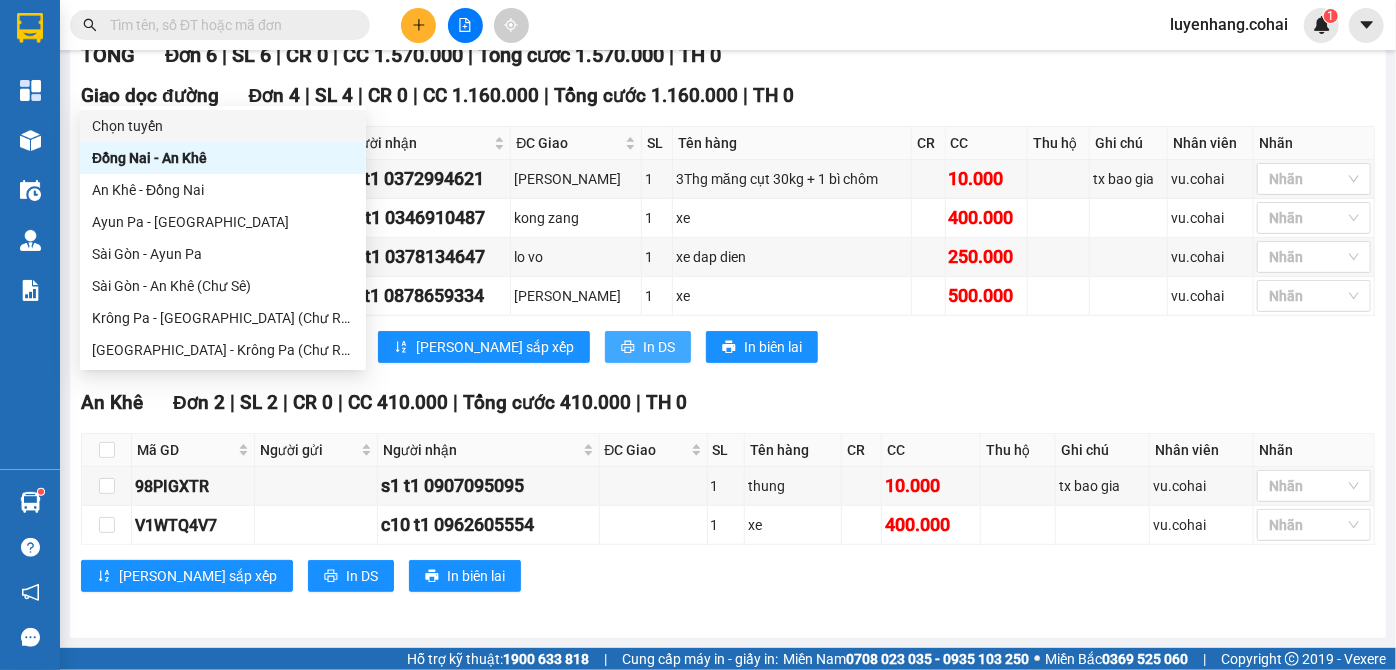 scroll, scrollTop: 0, scrollLeft: 0, axis: both 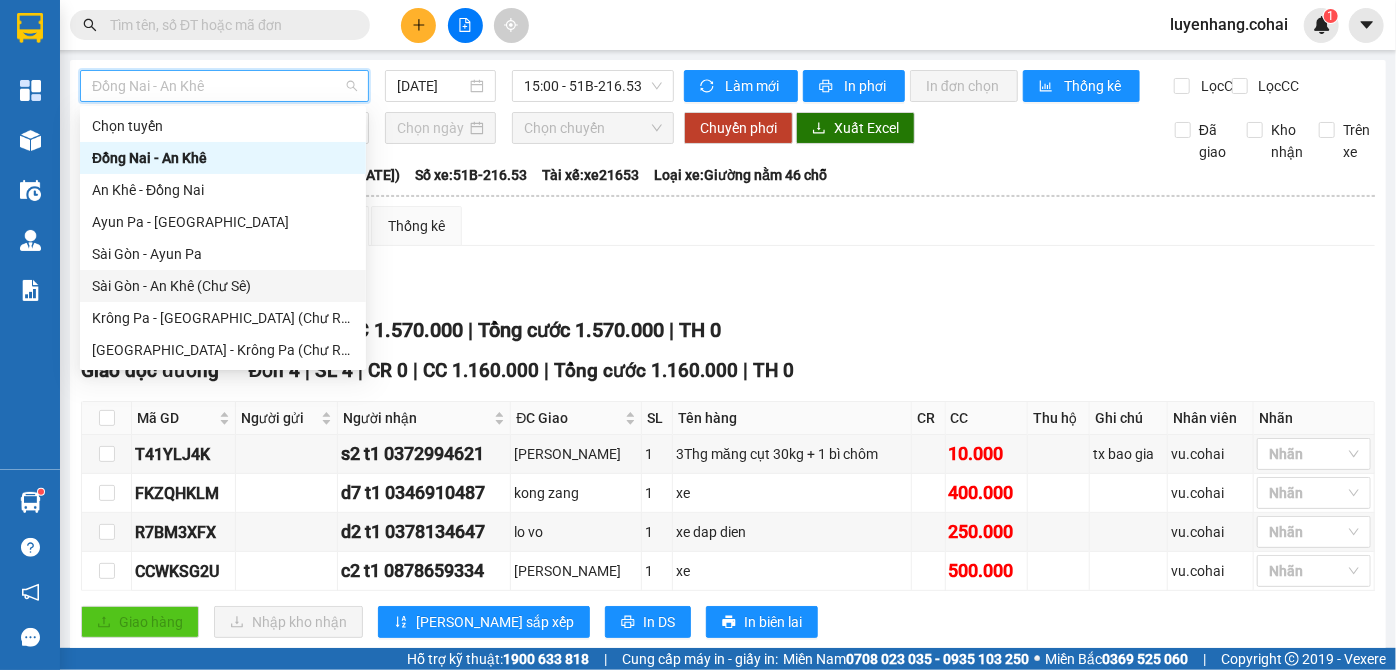 click on "Sài Gòn - An Khê (Chư Sê)" at bounding box center (223, 286) 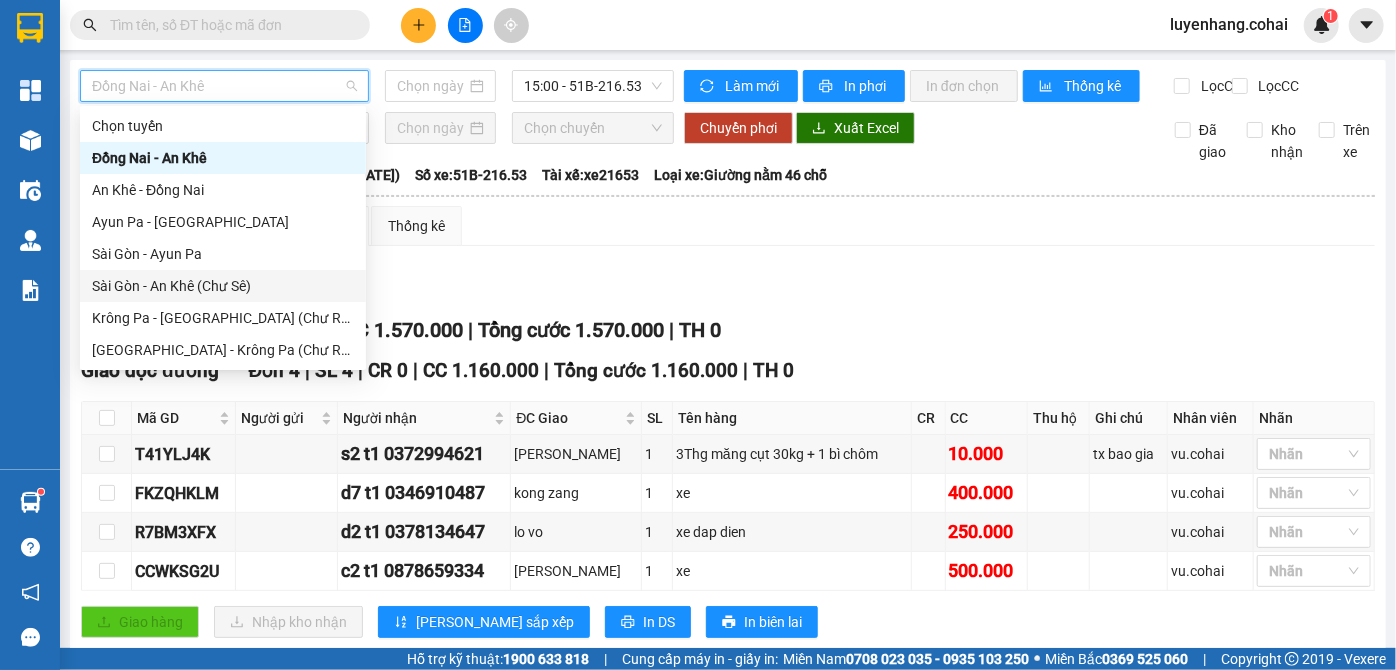 type on "[DATE]" 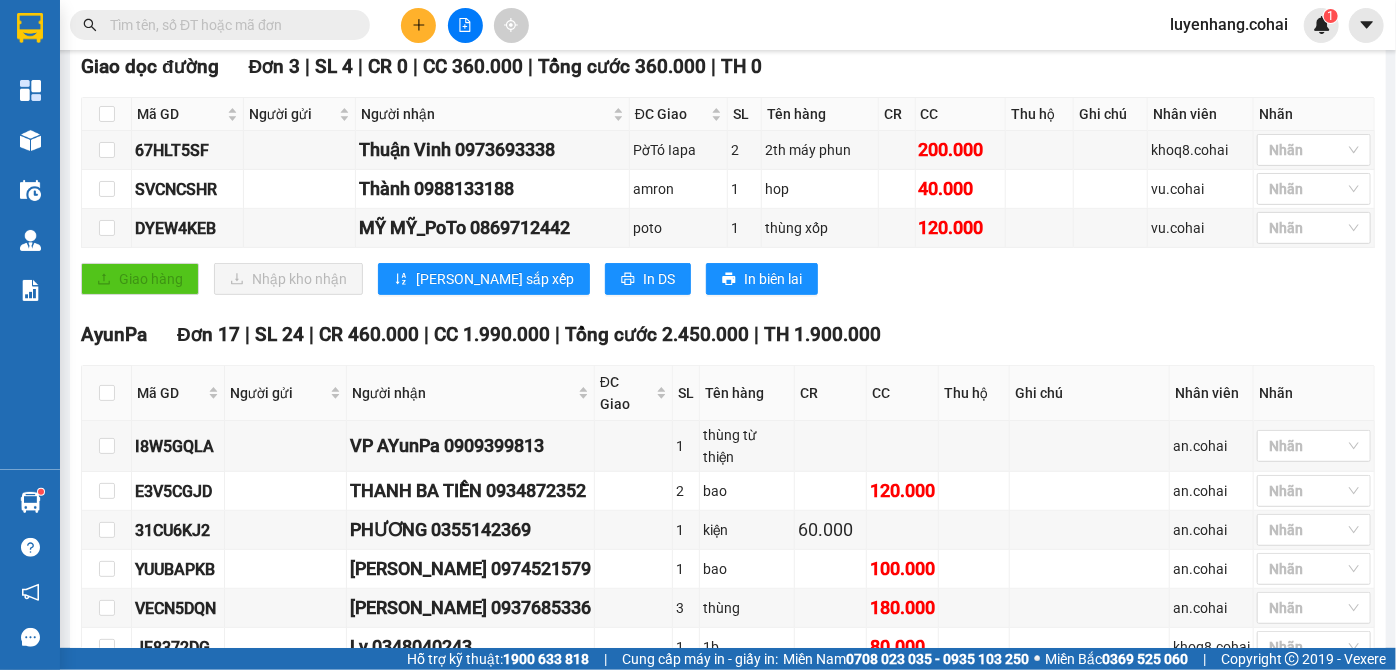 scroll, scrollTop: 0, scrollLeft: 0, axis: both 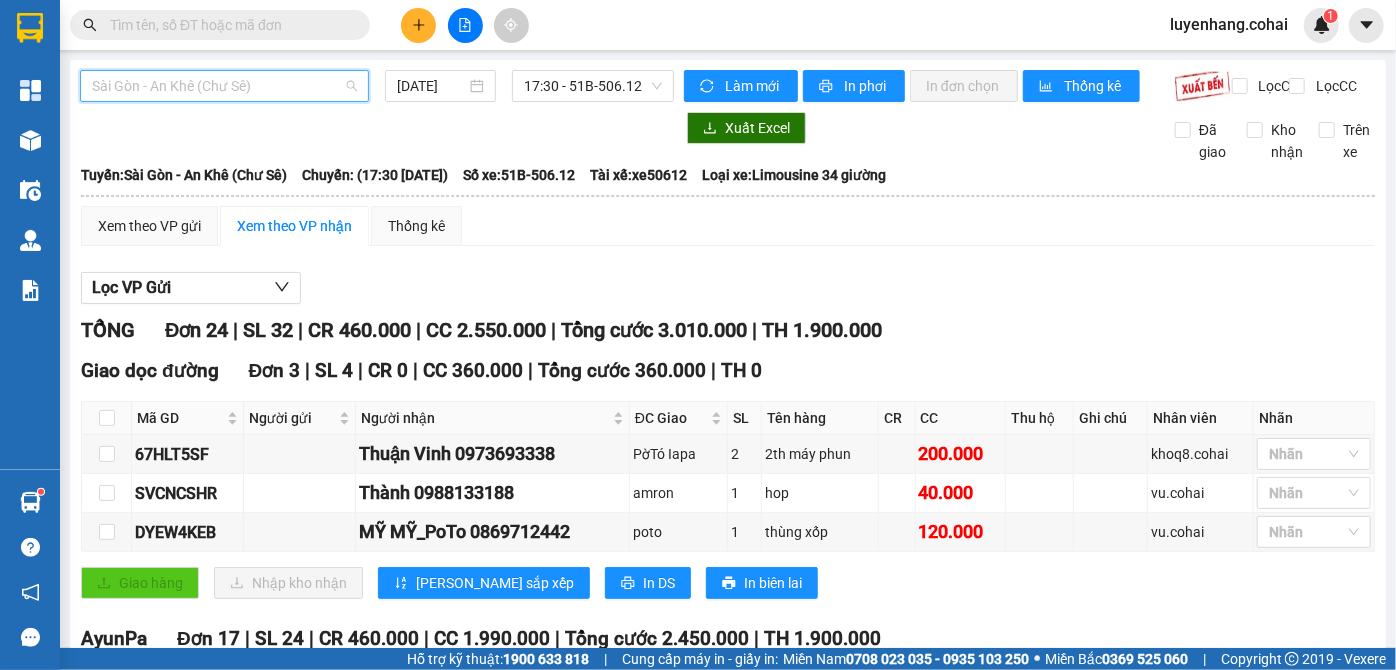 click on "Sài Gòn - An Khê (Chư Sê)" at bounding box center (224, 86) 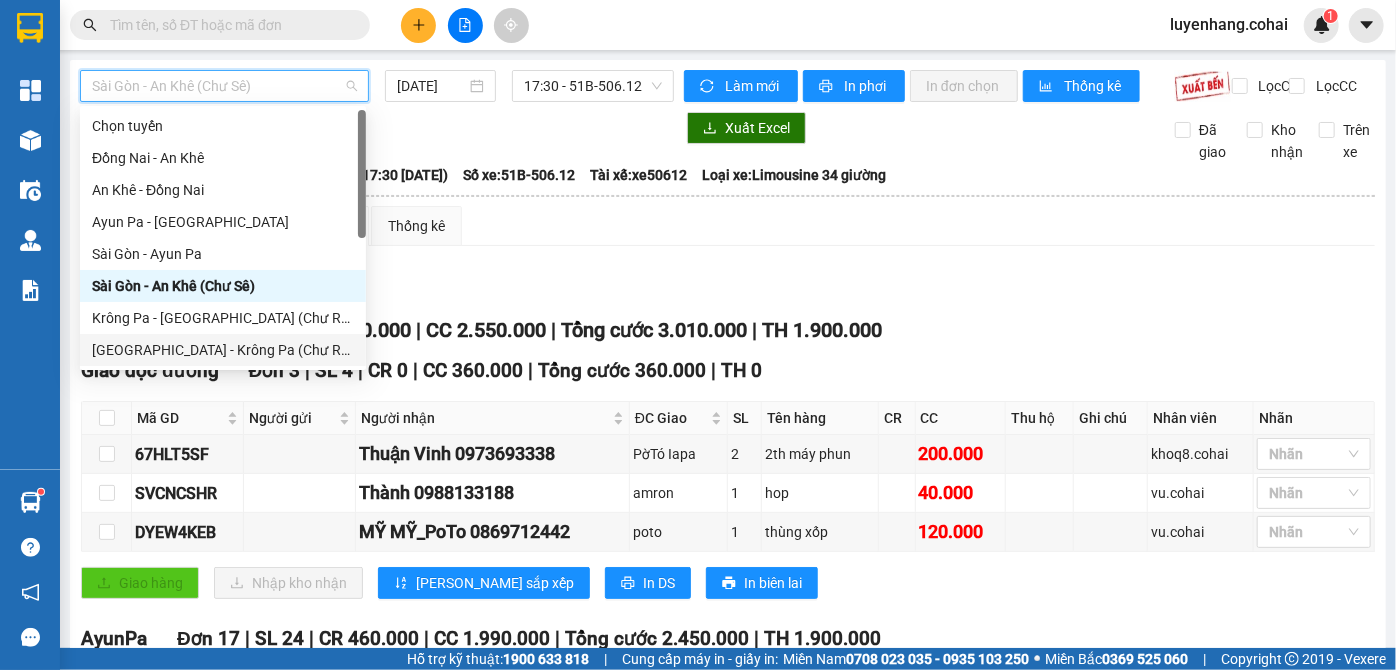 click on "[GEOGRAPHIC_DATA] - Krông Pa (Chư RCăm)" at bounding box center [223, 350] 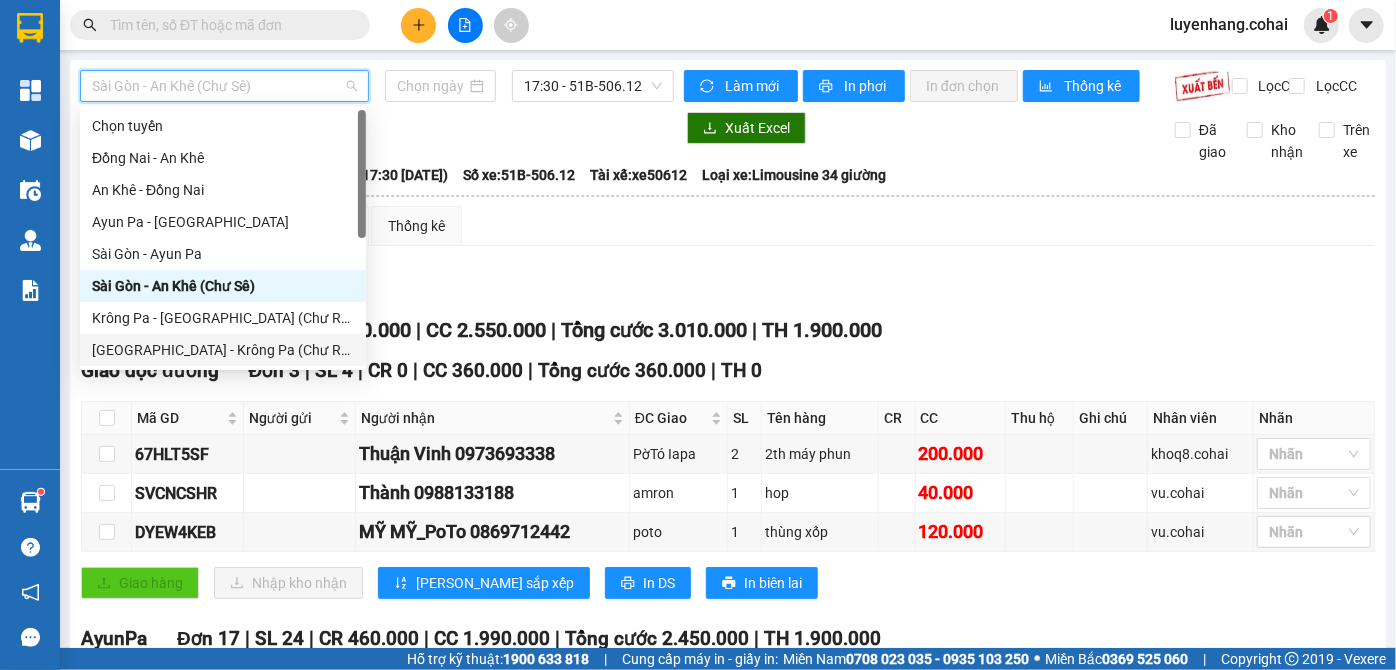 type on "[DATE]" 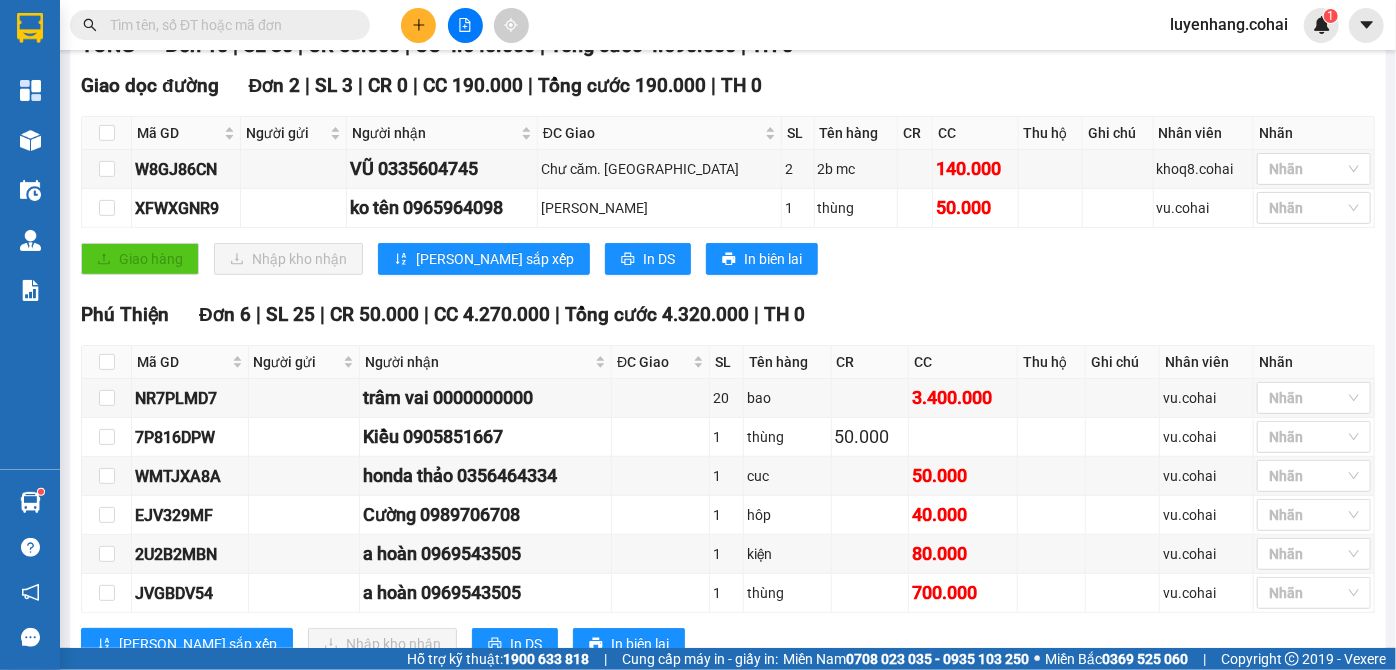 scroll, scrollTop: 0, scrollLeft: 0, axis: both 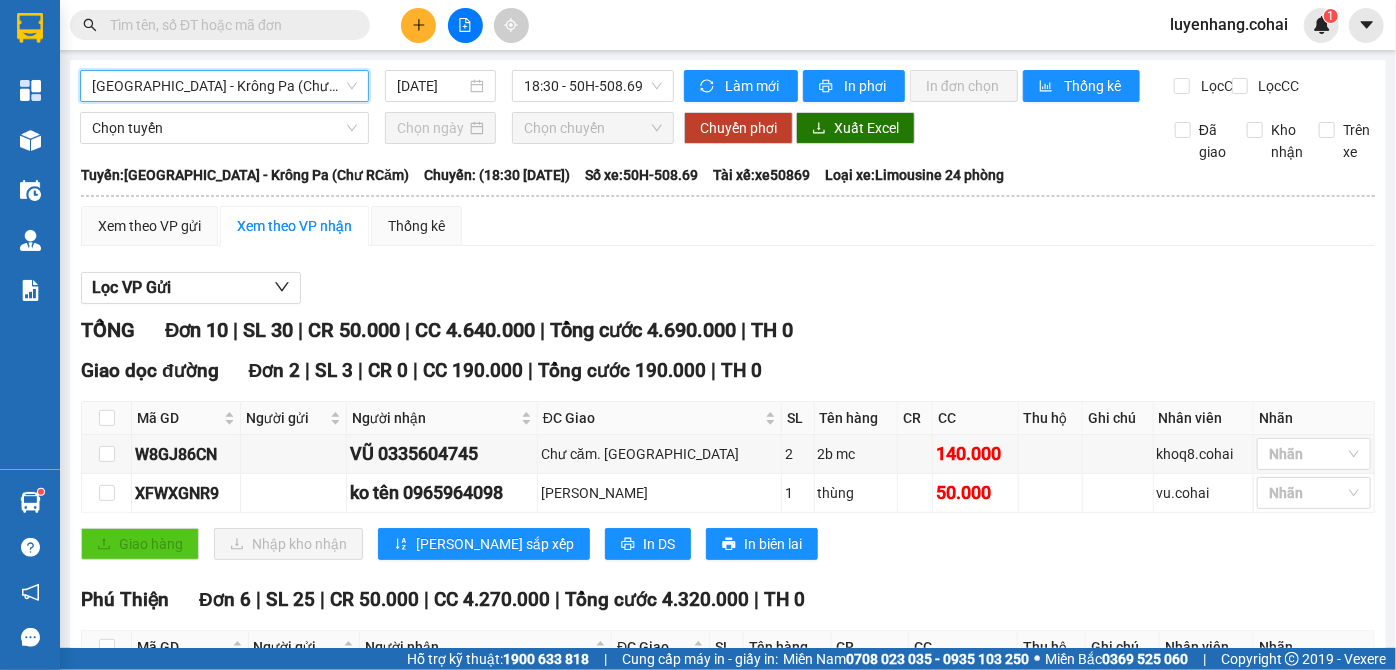click on "[GEOGRAPHIC_DATA] - Krông Pa (Chư RCăm)" at bounding box center (224, 86) 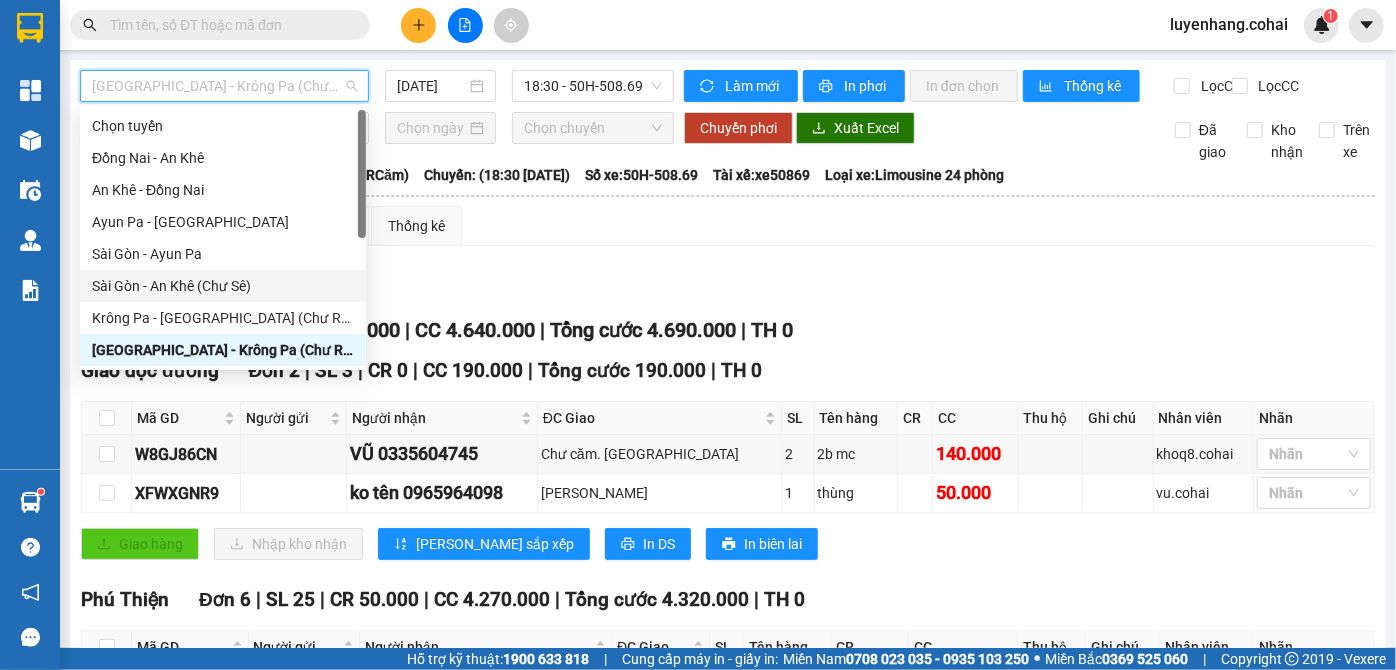 scroll, scrollTop: 90, scrollLeft: 0, axis: vertical 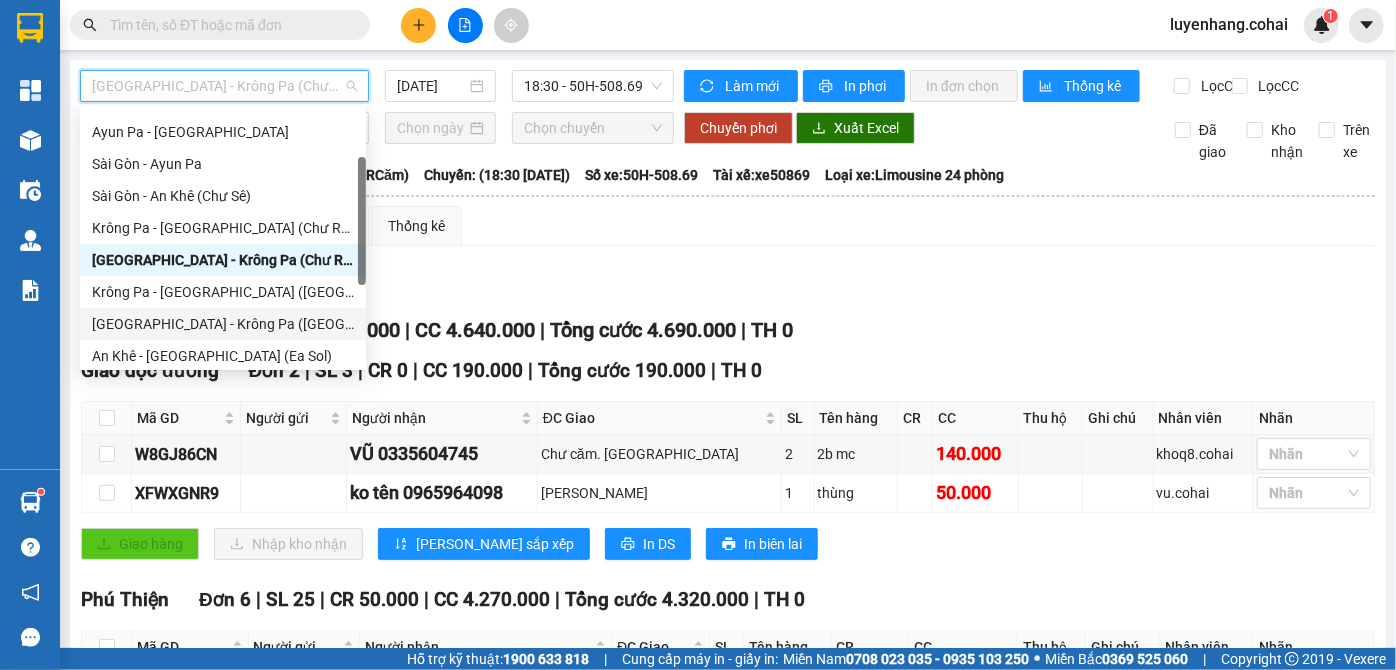 click on "[GEOGRAPHIC_DATA] - Krông Pa ([GEOGRAPHIC_DATA])" at bounding box center [223, 324] 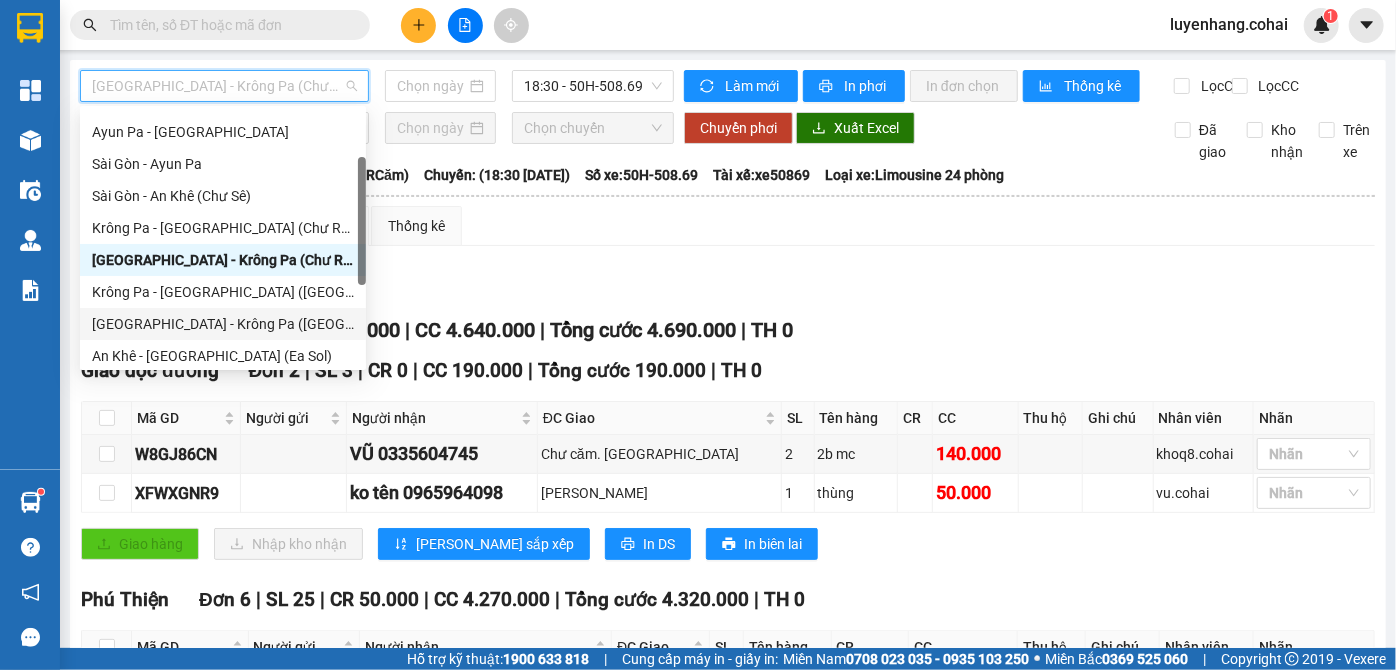 type on "[DATE]" 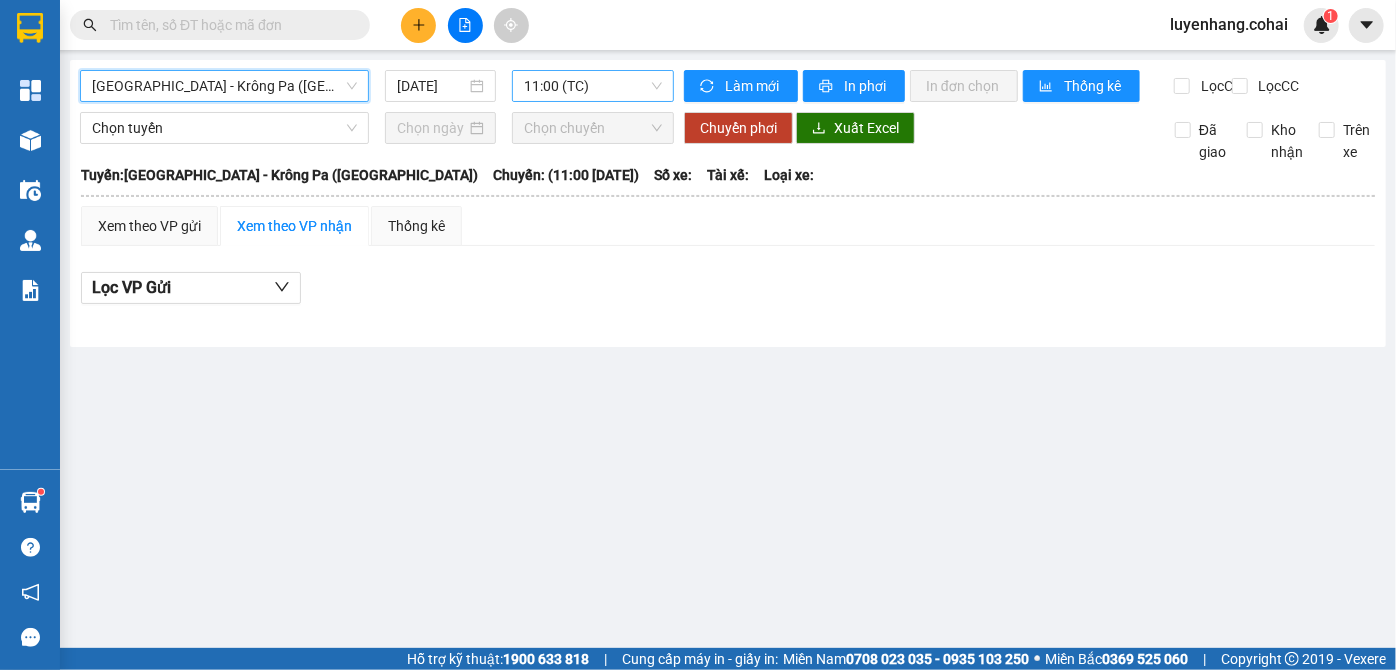 drag, startPoint x: 613, startPoint y: 81, endPoint x: 608, endPoint y: 97, distance: 16.763054 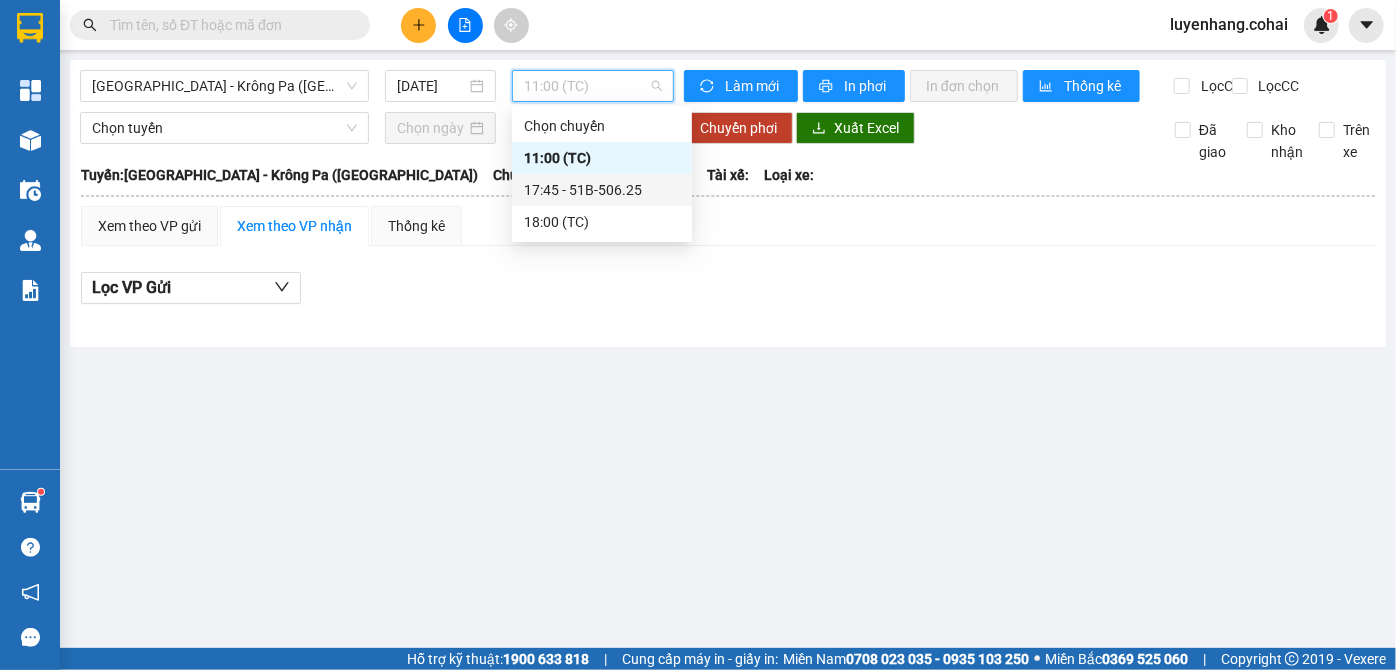 click on "17:45     - 51B-506.25" at bounding box center [602, 190] 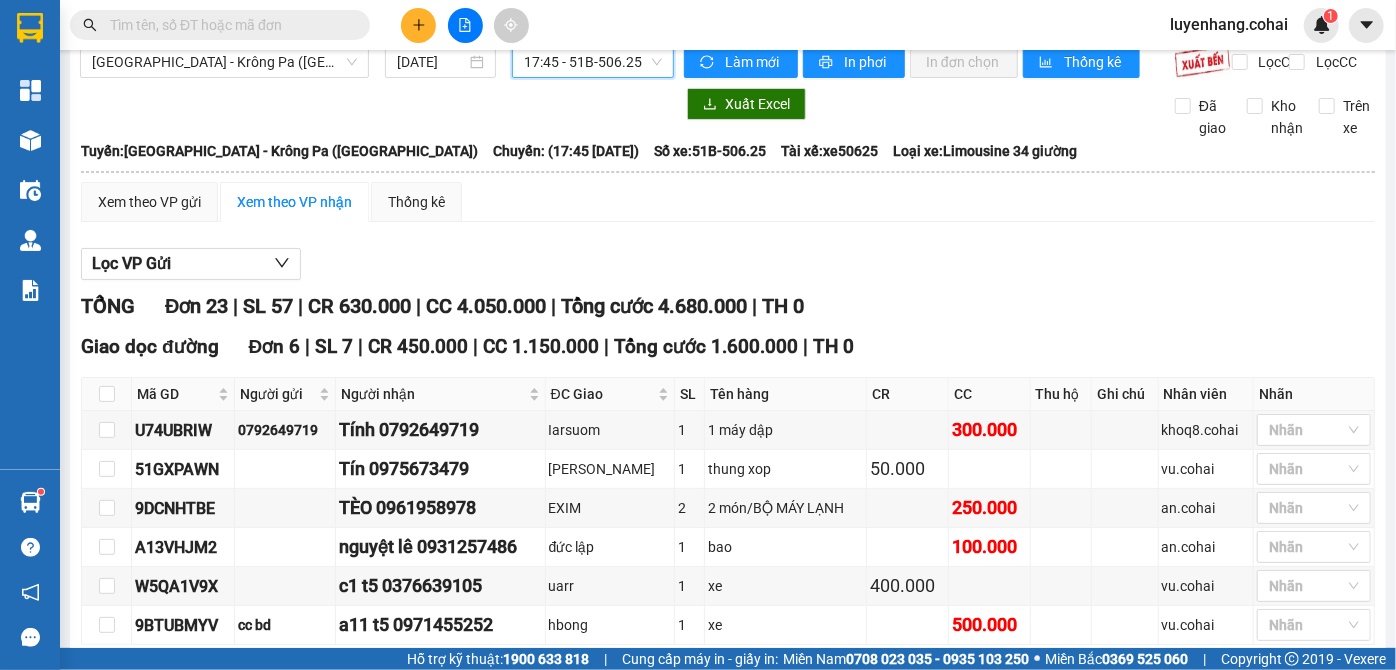scroll, scrollTop: 0, scrollLeft: 0, axis: both 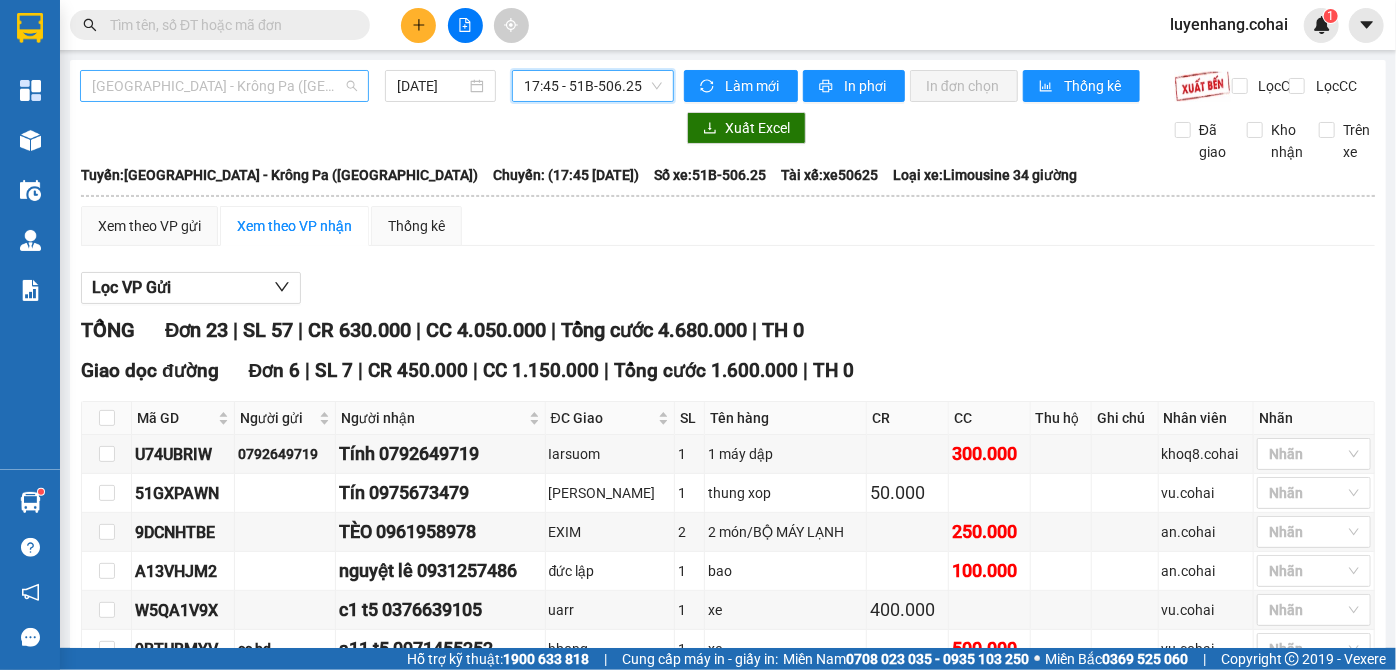 click on "[GEOGRAPHIC_DATA] - Krông Pa ([GEOGRAPHIC_DATA])" at bounding box center [224, 86] 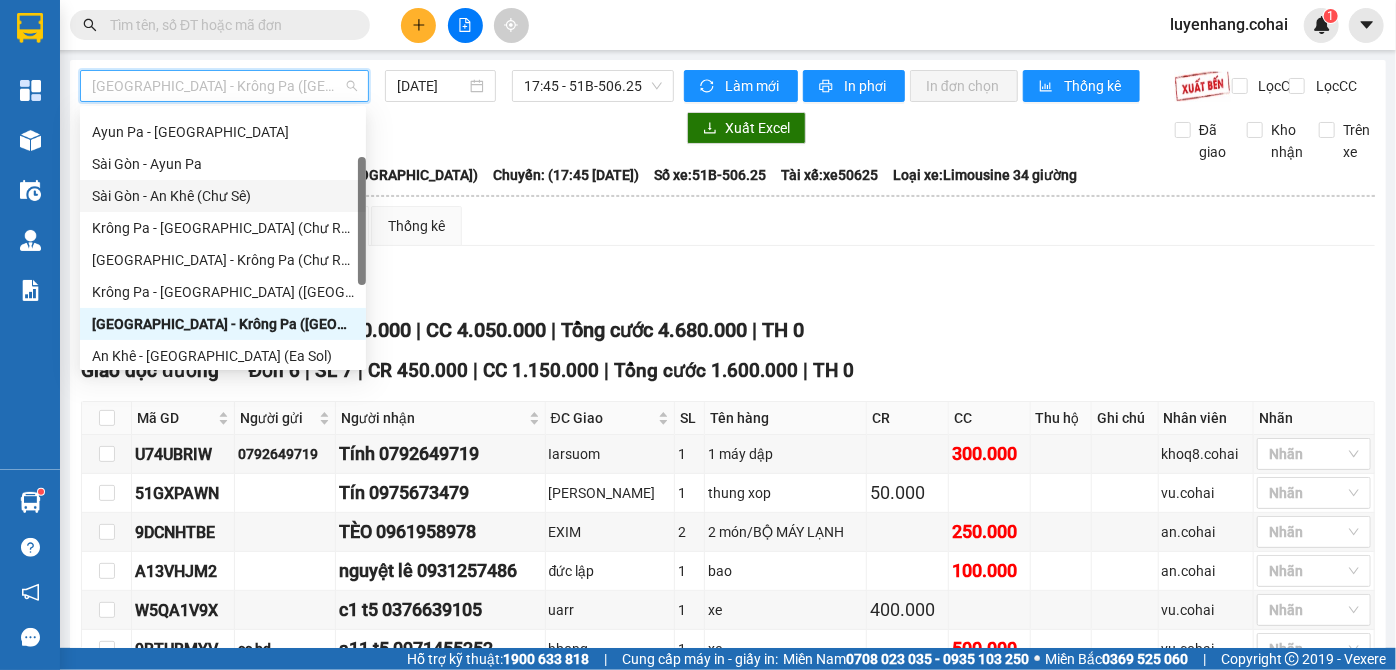 drag, startPoint x: 260, startPoint y: 190, endPoint x: 512, endPoint y: 115, distance: 262.92395 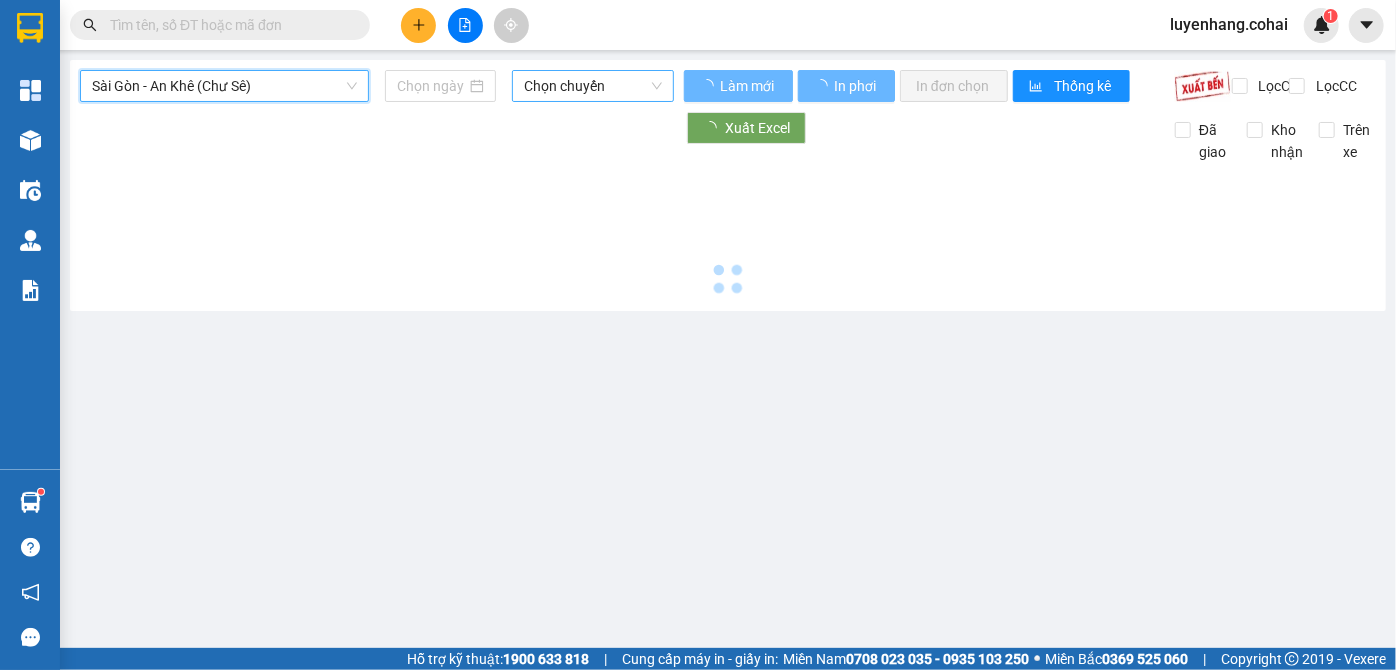 type on "[DATE]" 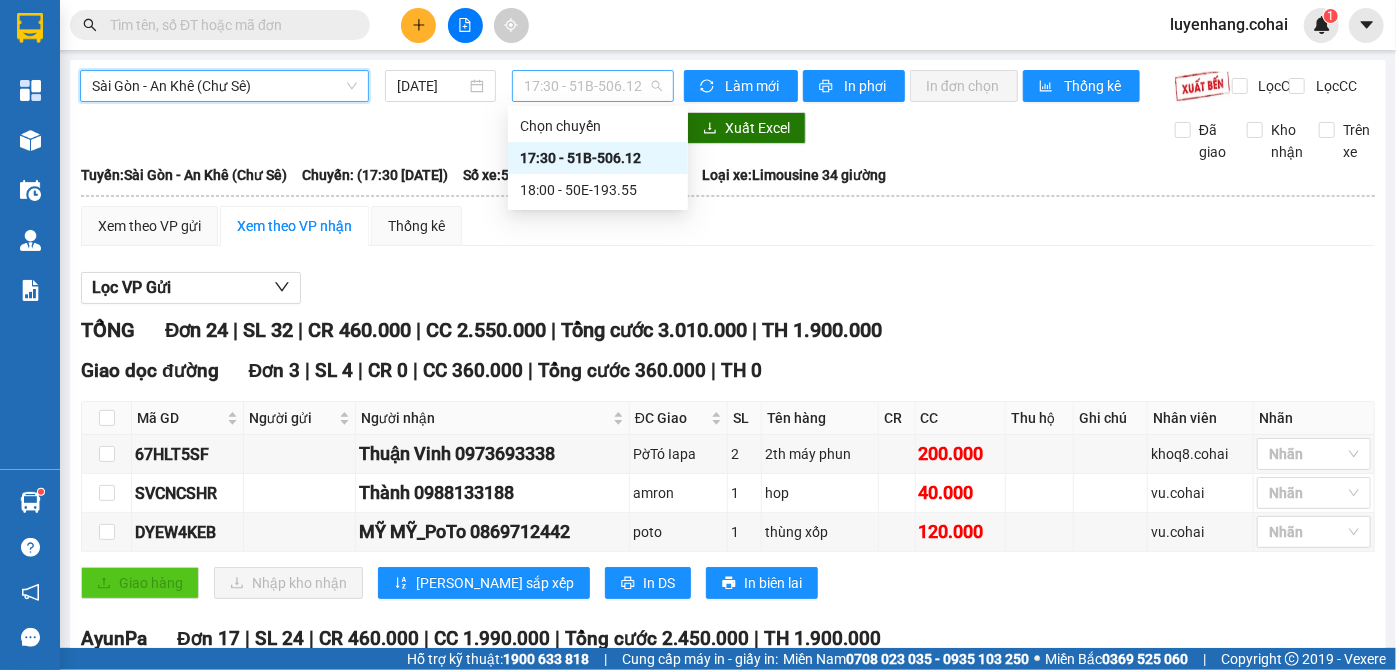 click on "17:30     - 51B-506.12" at bounding box center [593, 86] 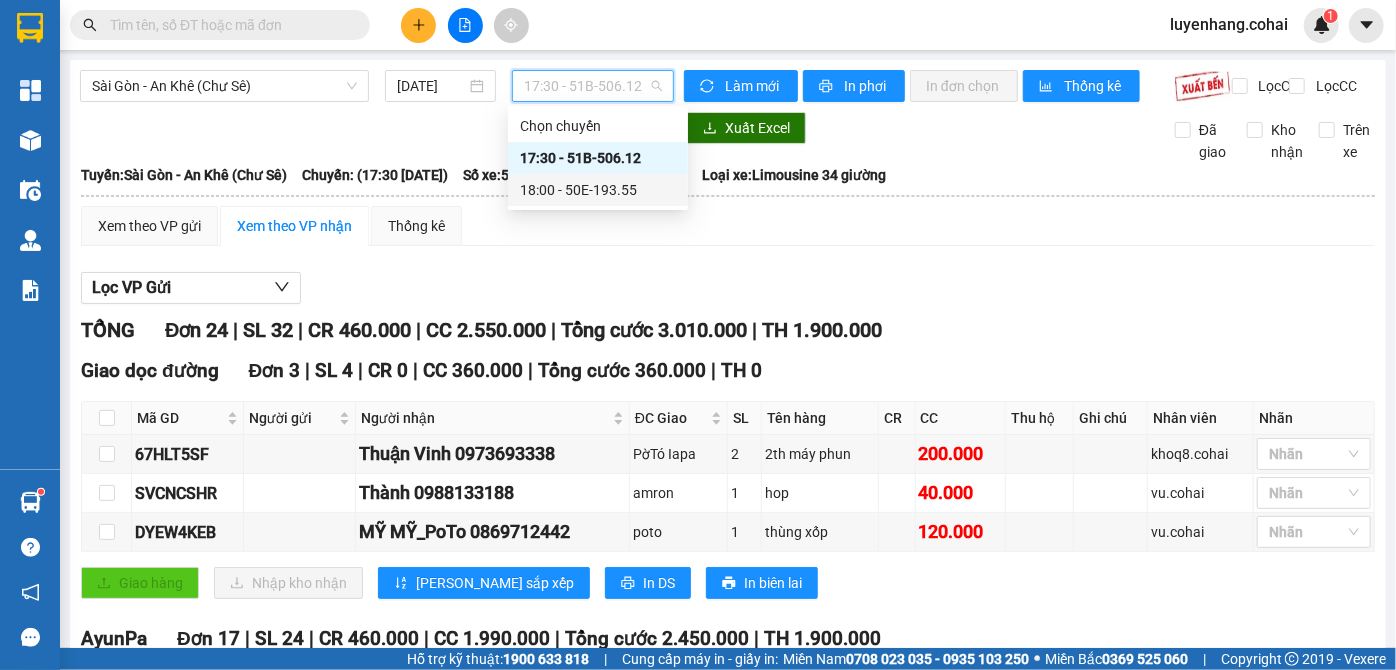 click on "18:00     - 50E-193.55" at bounding box center (598, 190) 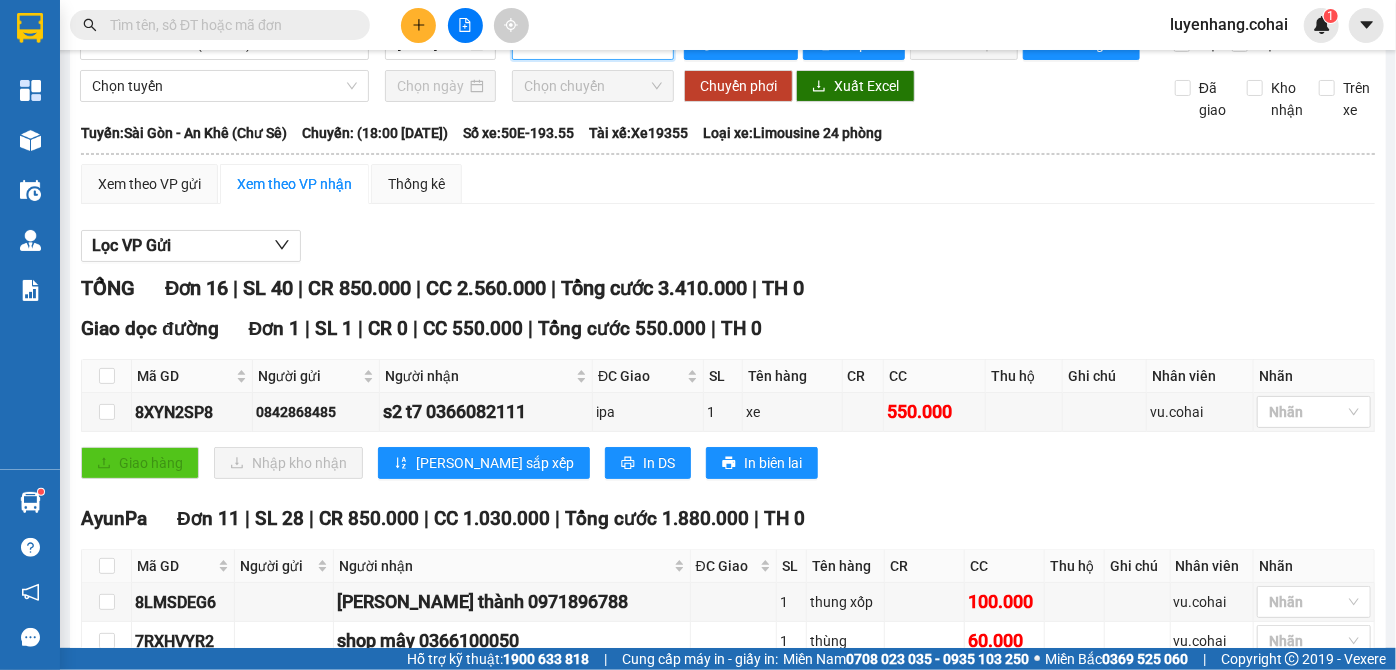 scroll, scrollTop: 0, scrollLeft: 0, axis: both 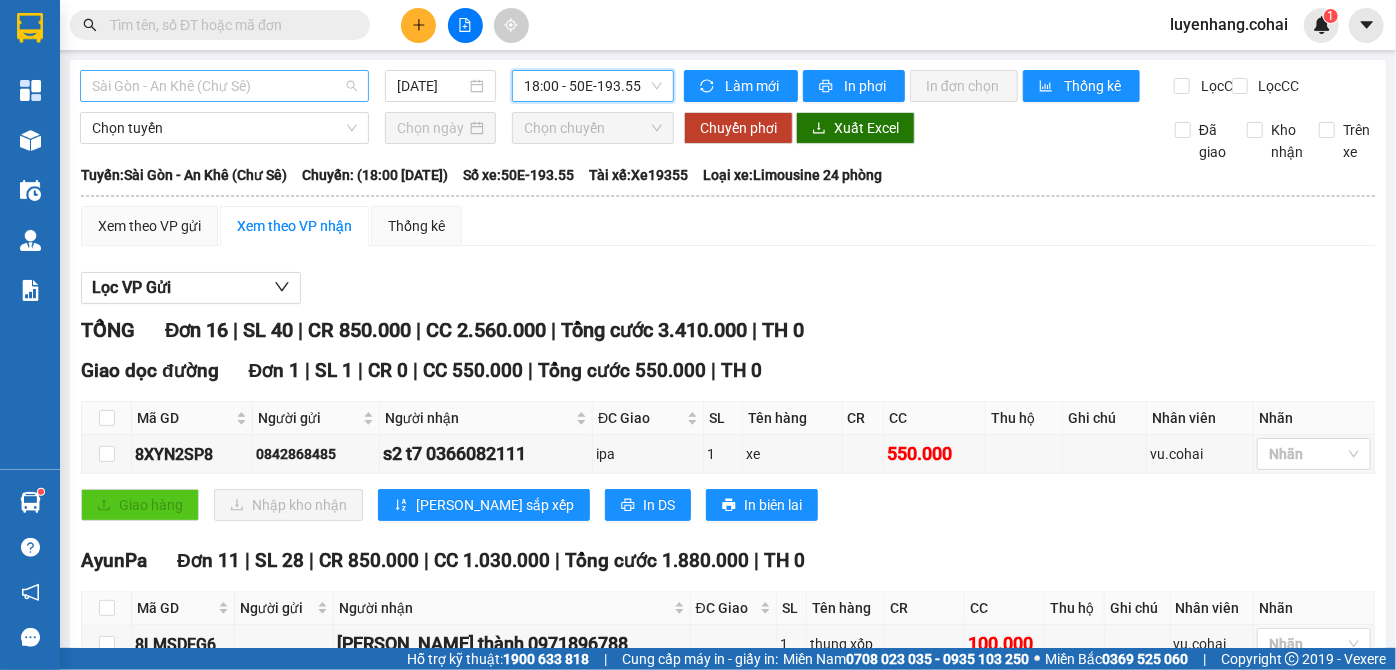 click on "Sài Gòn - An Khê (Chư Sê)" at bounding box center (224, 86) 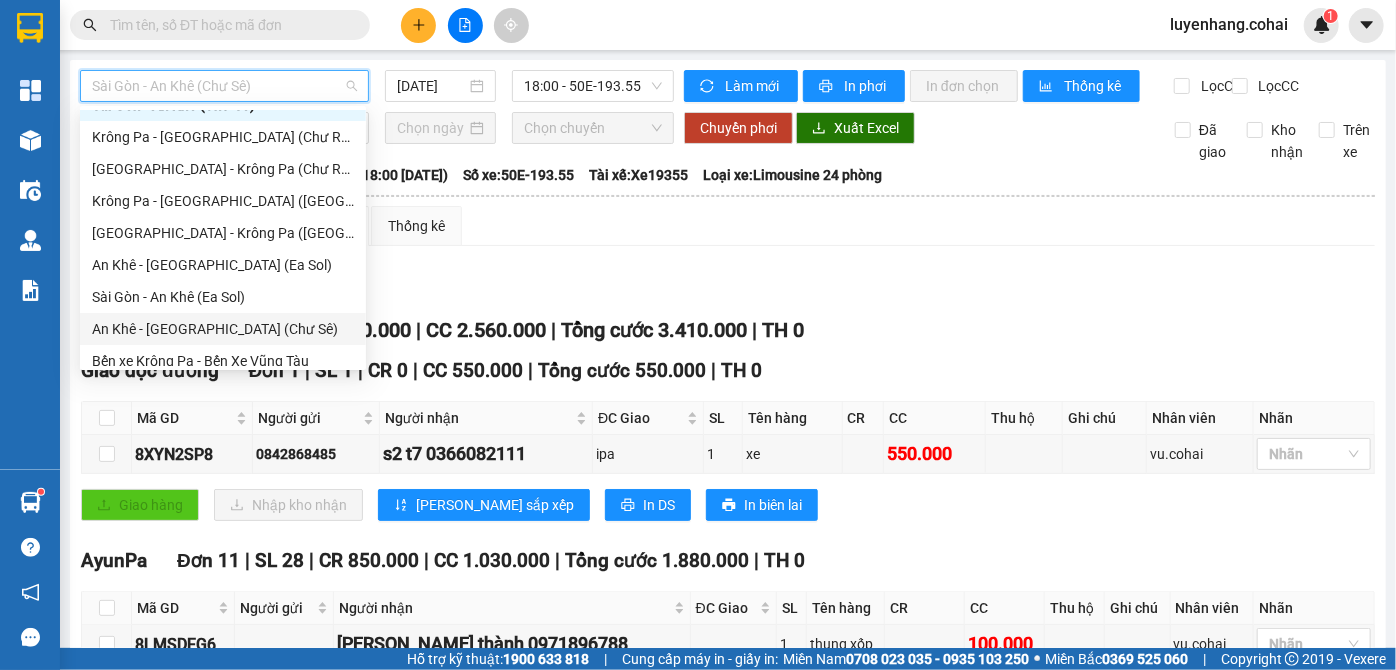 scroll, scrollTop: 272, scrollLeft: 0, axis: vertical 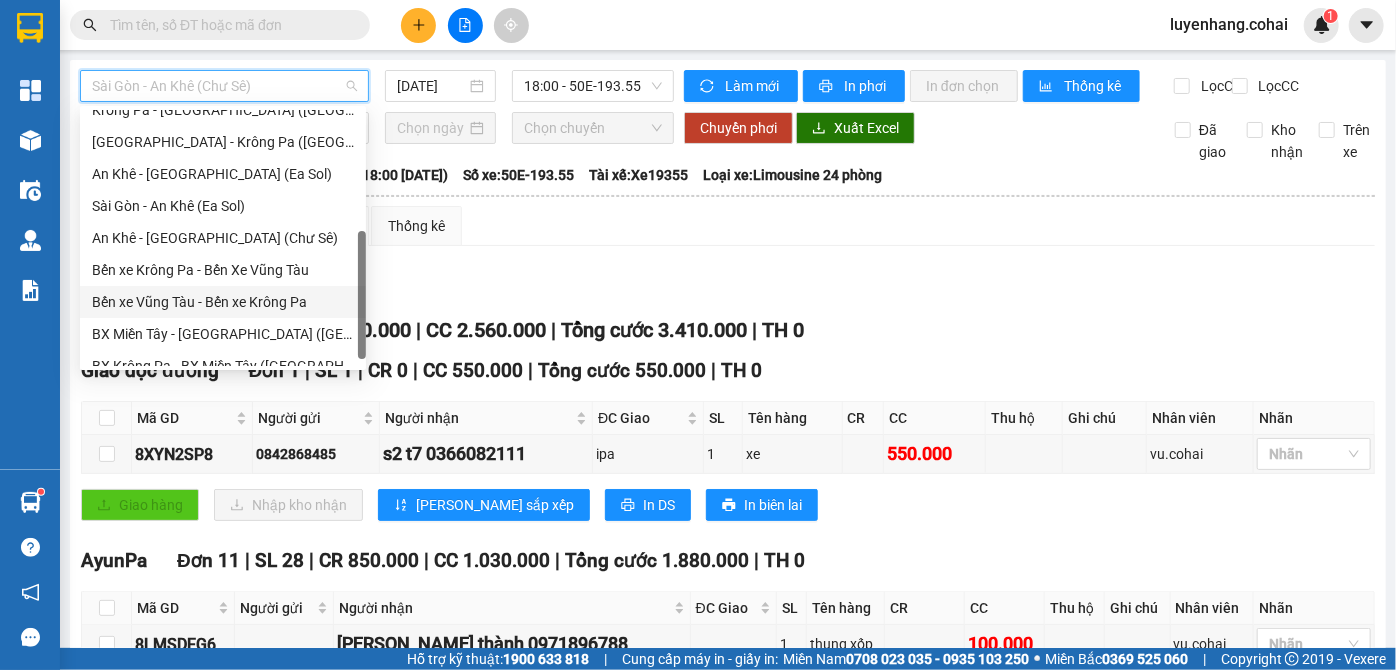 click on "Bến xe Vũng Tàu - Bến xe Krông Pa" at bounding box center (223, 302) 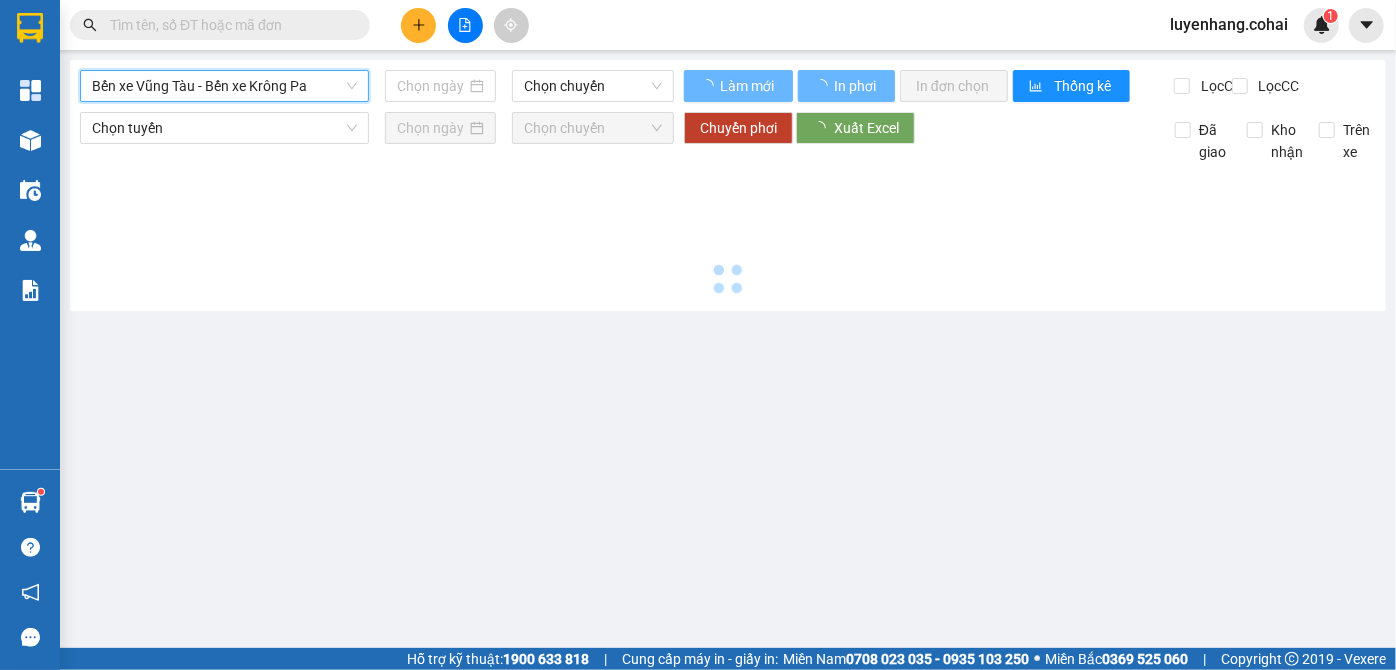 type on "[DATE]" 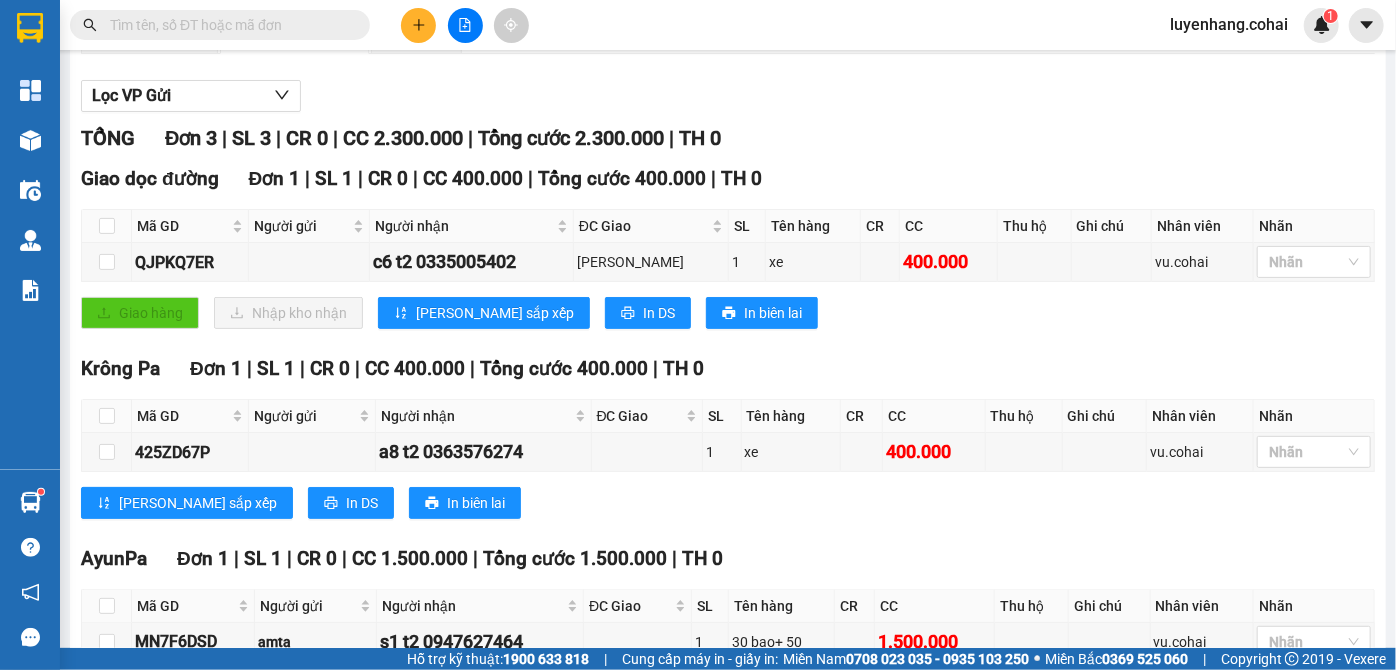 scroll, scrollTop: 0, scrollLeft: 0, axis: both 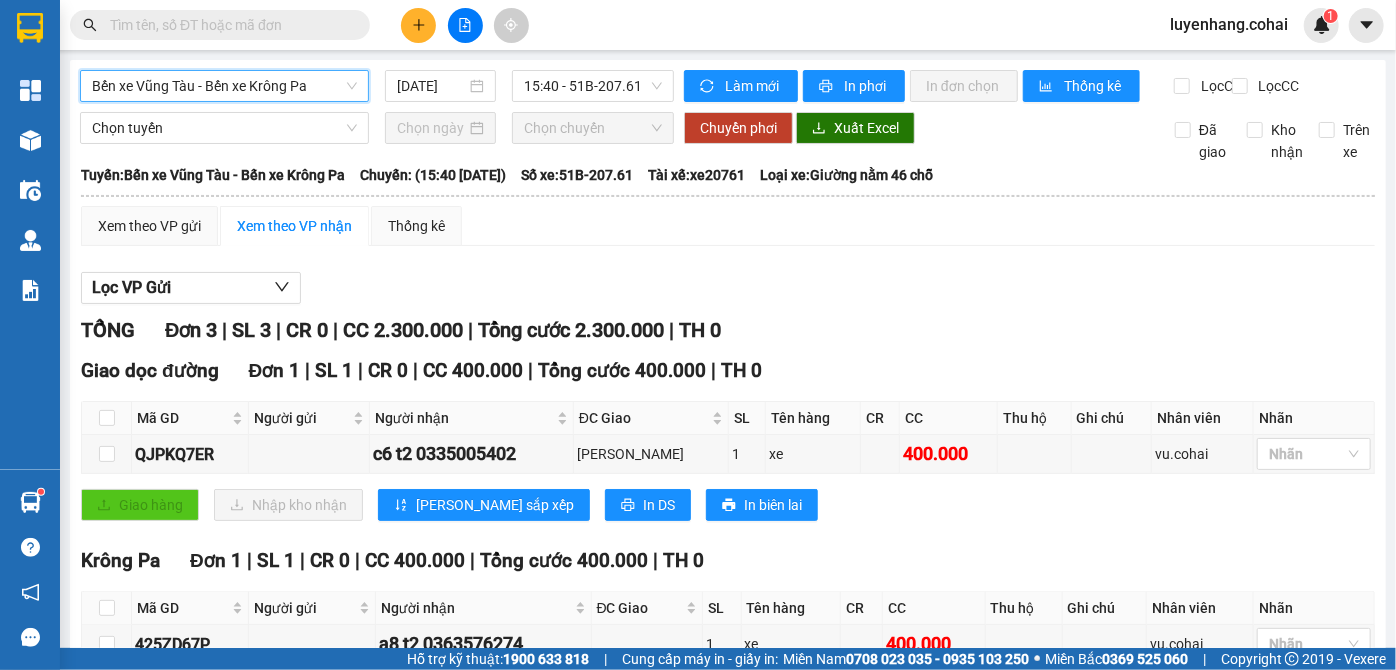 click on "Bến xe Vũng Tàu - Bến xe Krông Pa" at bounding box center (224, 86) 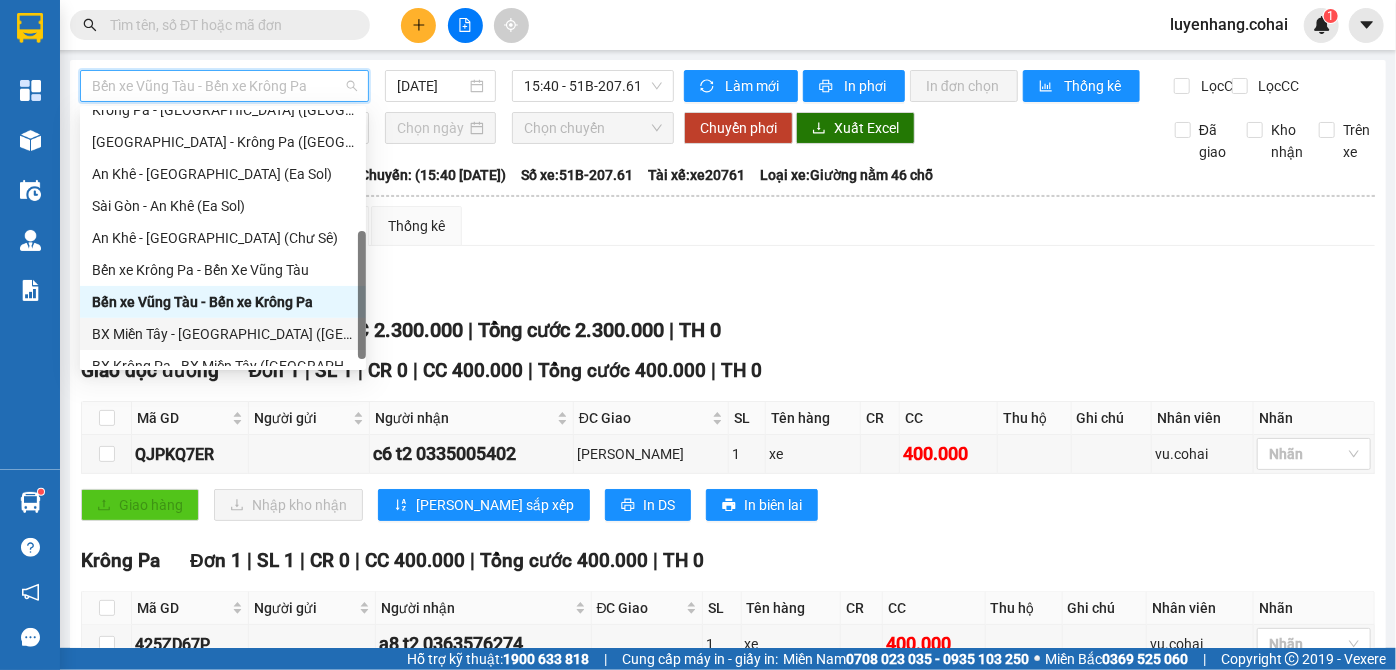 click on "BX Miền Tây - [GEOGRAPHIC_DATA] ([GEOGRAPHIC_DATA] - [GEOGRAPHIC_DATA])" at bounding box center (223, 334) 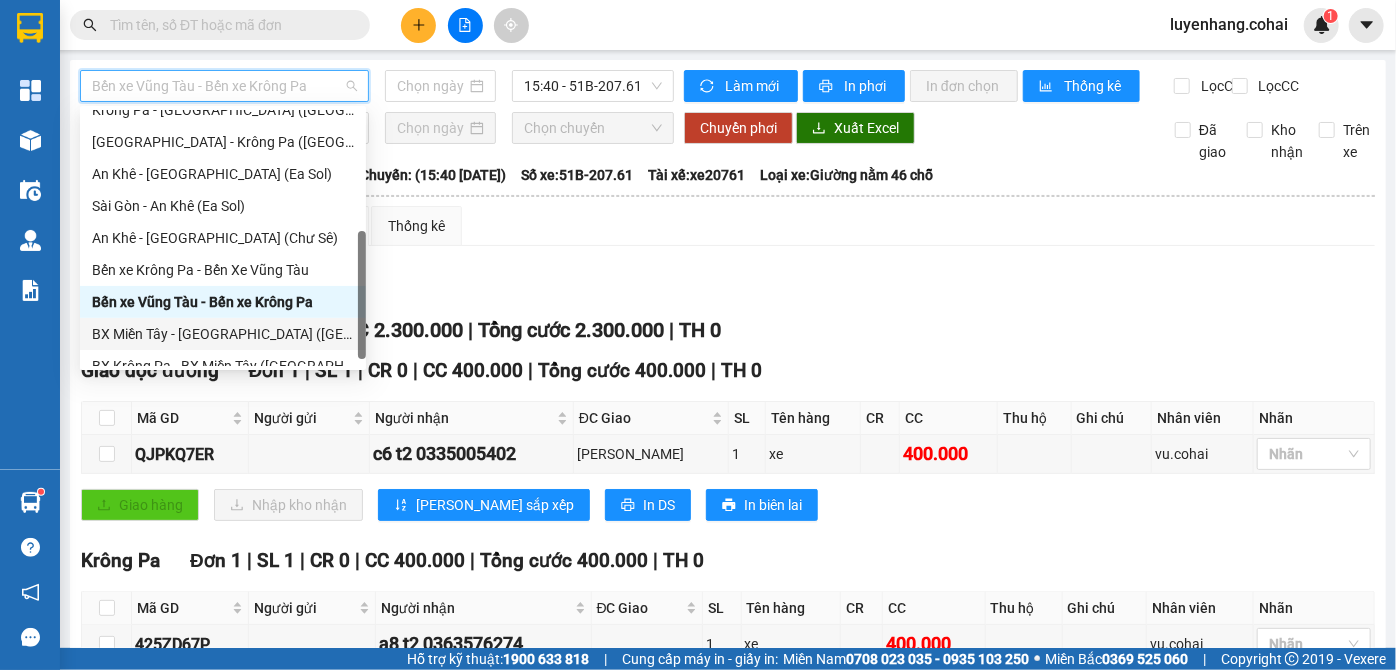 type on "[DATE]" 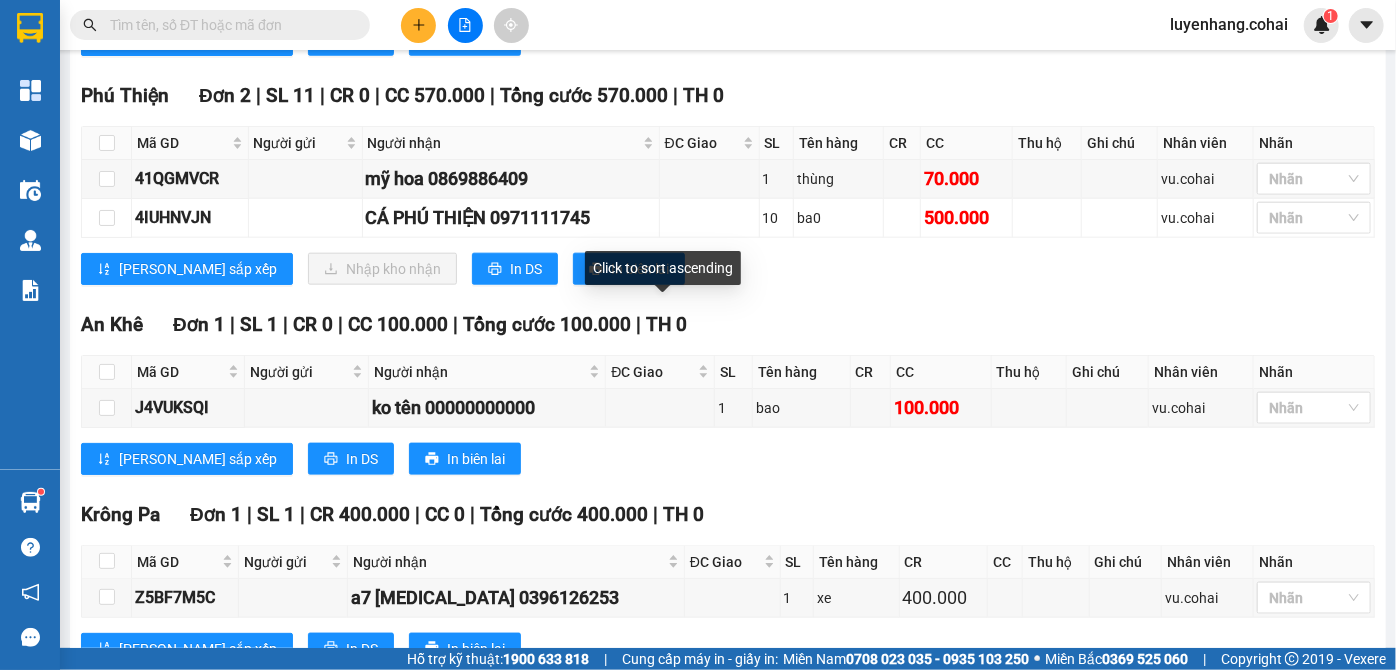 scroll, scrollTop: 935, scrollLeft: 0, axis: vertical 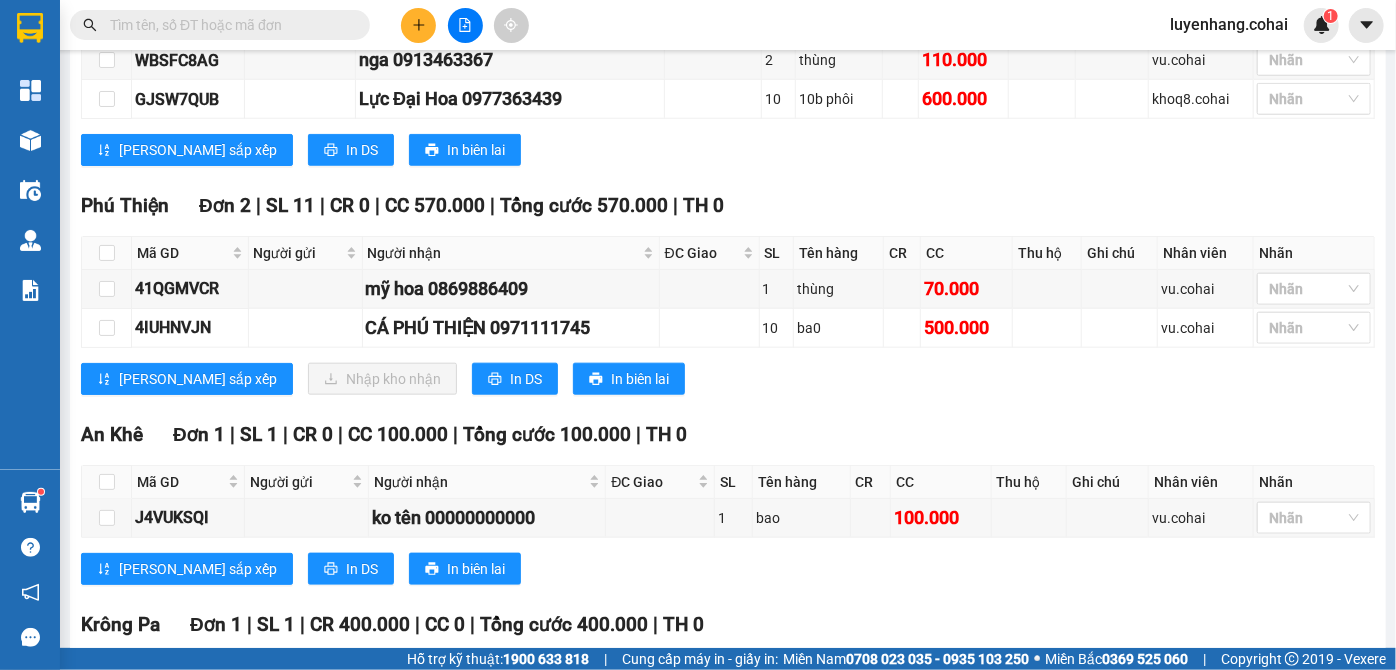 click on "Phú Thiện Đơn   2 | SL   11 | CR   0 | CC   570.000 | Tổng cước   570.000 | TH   0 Mã GD Người gửi Người nhận ĐC Giao SL Tên hàng CR CC Thu hộ Ghi chú Nhân viên [PERSON_NAME] nhận                             41QGMVCR   mỹ hoa 0869886409 1 thùng 70.000 vu.cohai   Nhãn 4IUHNVJN   CÁ PHÚ THIỆN 0971111745 10 ba0 500.000 vu.cohai   Nhãn Lưu sắp xếp Nhập kho nhận In DS In biên lai Cô Hai   [PHONE_NUMBER]   [GEOGRAPHIC_DATA][PERSON_NAME], Phường 8 PHƠI HÀNG [GEOGRAPHIC_DATA]  -  17:52 [DATE] Tuyến:  [GEOGRAPHIC_DATA] - [GEOGRAPHIC_DATA] ([GEOGRAPHIC_DATA] - [GEOGRAPHIC_DATA]) [GEOGRAPHIC_DATA]:   (15:30 [DATE]) Tài xế:  xe 21312   Số xe:  51B-213.12   Loại xe:  Giường nằm 46 chỗ Mã GD Người gửi Người nhận ĐC Giao SL Tên hàng CR CC Thu hộ Ghi chú Nhân viên Nhãn Ký nhận Phú Thiện Đơn   2 | SL   11 | CR   0 | CC   570.000 | Tổng cước   570.000 | TH   0 41QGMVCR   mỹ hoa 0869886409 1 thùng 70.000 vu.cohai 4IUHNVJN   10 ba0 500.000 2 11" at bounding box center [728, 300] 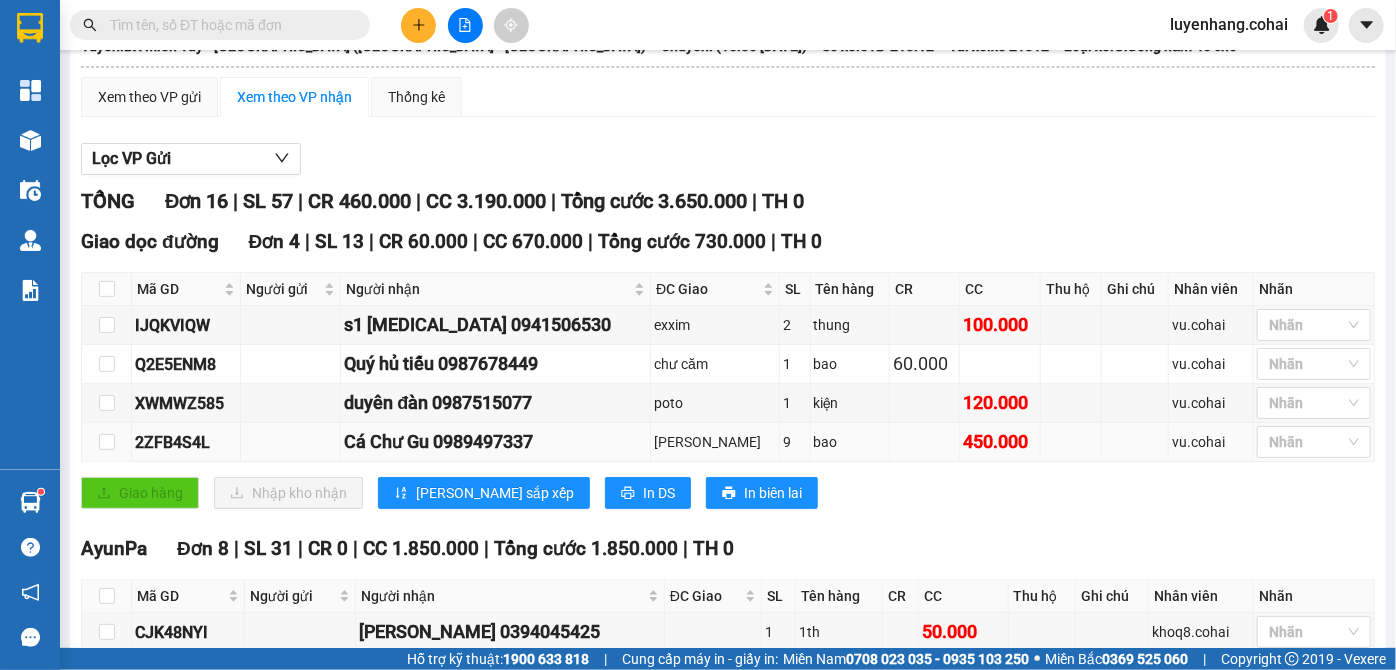 scroll, scrollTop: 0, scrollLeft: 0, axis: both 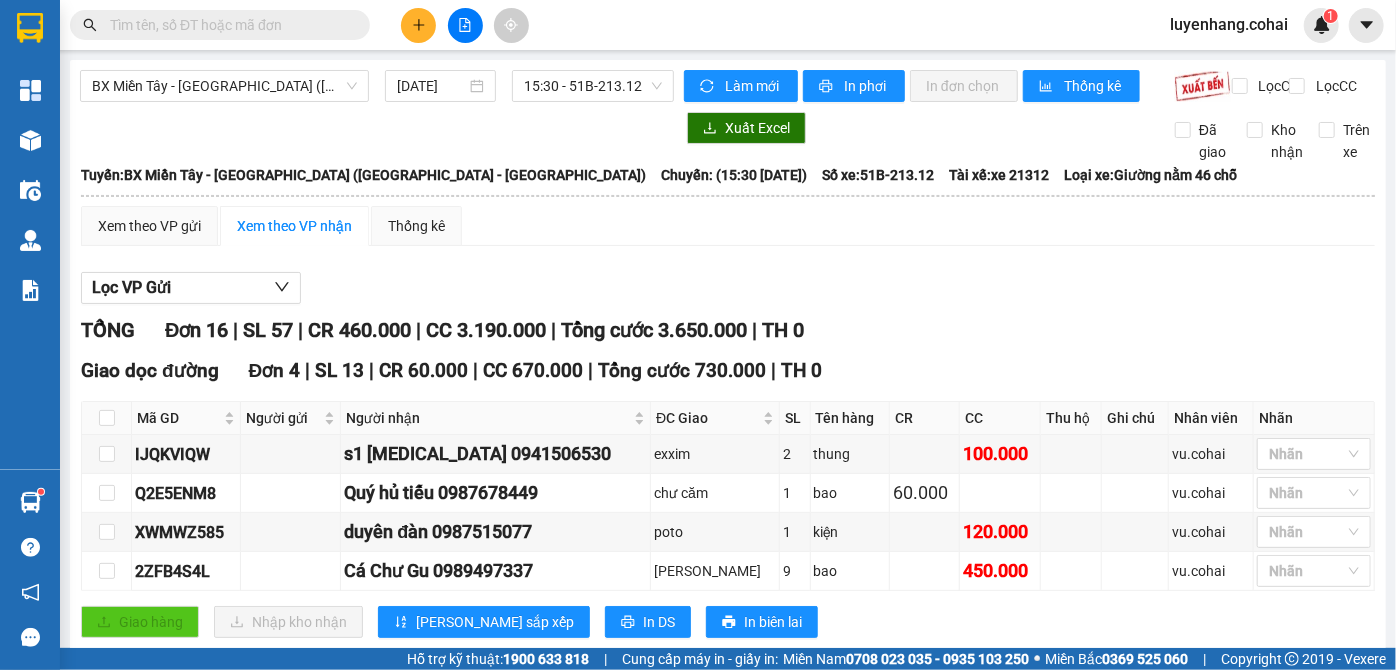 click on "Xem theo VP gửi Xem theo VP nhận Thống kê Lọc VP Gửi TỔNG Đơn   16 | SL   57 | CR   460.000 | CC   3.190.000 | Tổng cước   3.650.000 | TH   0 Giao dọc đường Đơn   4 | SL   13 | CR   60.000 | CC   670.000 | Tổng cước   730.000 | TH   0 Mã GD Người gửi Người nhận ĐC Giao SL Tên hàng CR CC Thu hộ Ghi chú Nhân viên [PERSON_NAME] nhận                             IJQKVIQW   s1 [MEDICAL_DATA] 0941506530 exxim 2 thung 100.000 vu.cohai   Nhãn Q2E5ENM8   Quý hủ tiếu 0987678449 chư căm 1 bao 60.000 vu.cohai   Nhãn XWMWZ585   duyên đàn 0987515077 poto 1 kiện 120.000 vu.cohai   Nhãn 2ZFB4S4L   Cá Chư Gu 0989497337 chu gu 9 bao 450.000 vu.cohai   Nhãn Giao hàng Nhập kho nhận Lưu sắp xếp In DS In biên lai Cô Hai   [PHONE_NUMBER]   [GEOGRAPHIC_DATA][PERSON_NAME], Phường 8 PHƠI HÀNG [GEOGRAPHIC_DATA]  -  17:52 [DATE] Tuyến:  [GEOGRAPHIC_DATA] - [GEOGRAPHIC_DATA] ([GEOGRAPHIC_DATA] - [GEOGRAPHIC_DATA]) [GEOGRAPHIC_DATA]:   (15:30 [DATE]) Tài xế:  xe 21312     SL" at bounding box center [728, 970] 